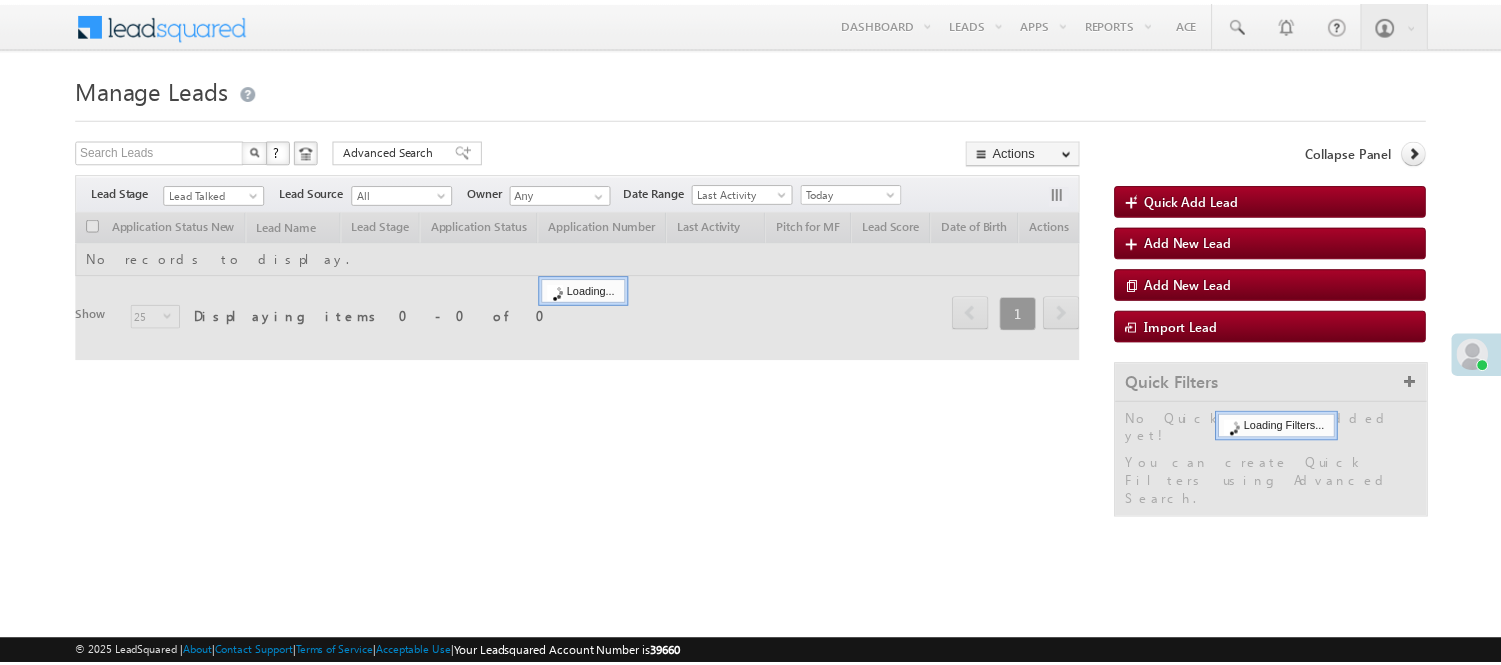 scroll, scrollTop: 0, scrollLeft: 0, axis: both 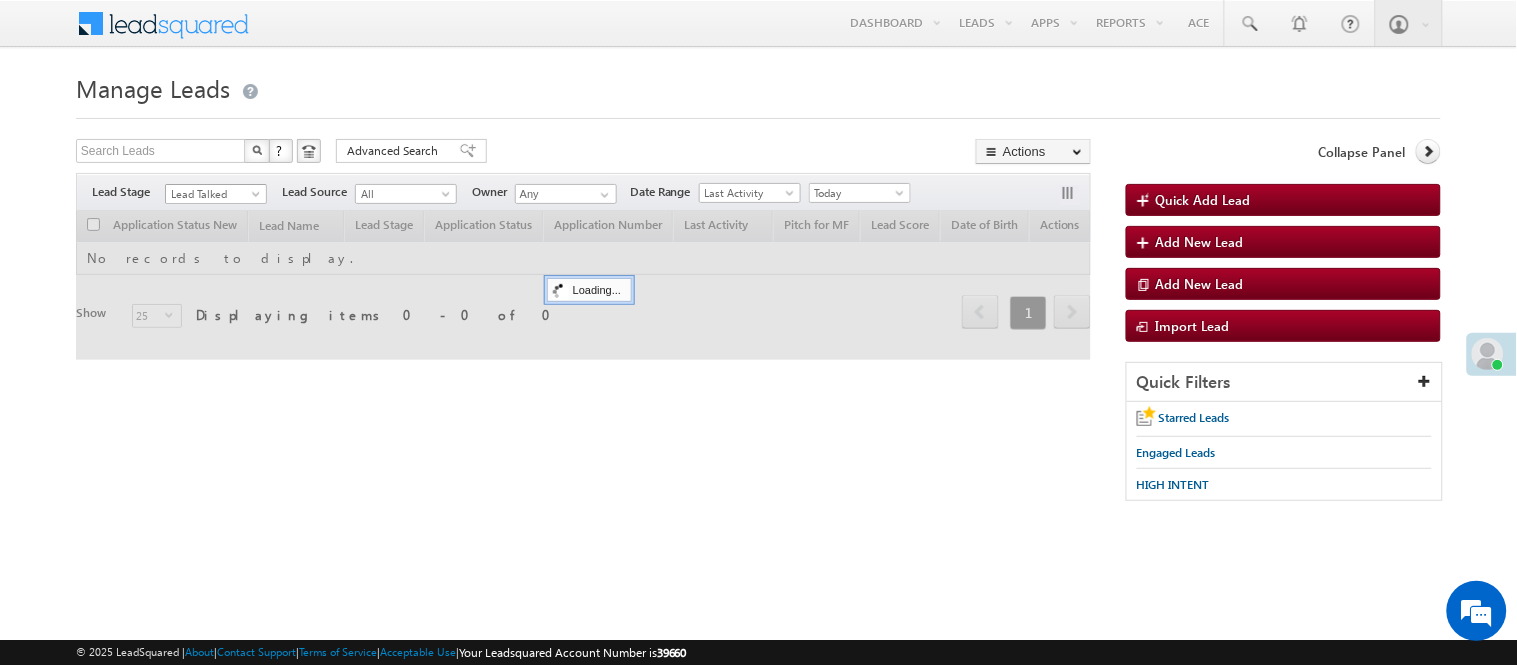 click on "Lead Talked" at bounding box center [213, 194] 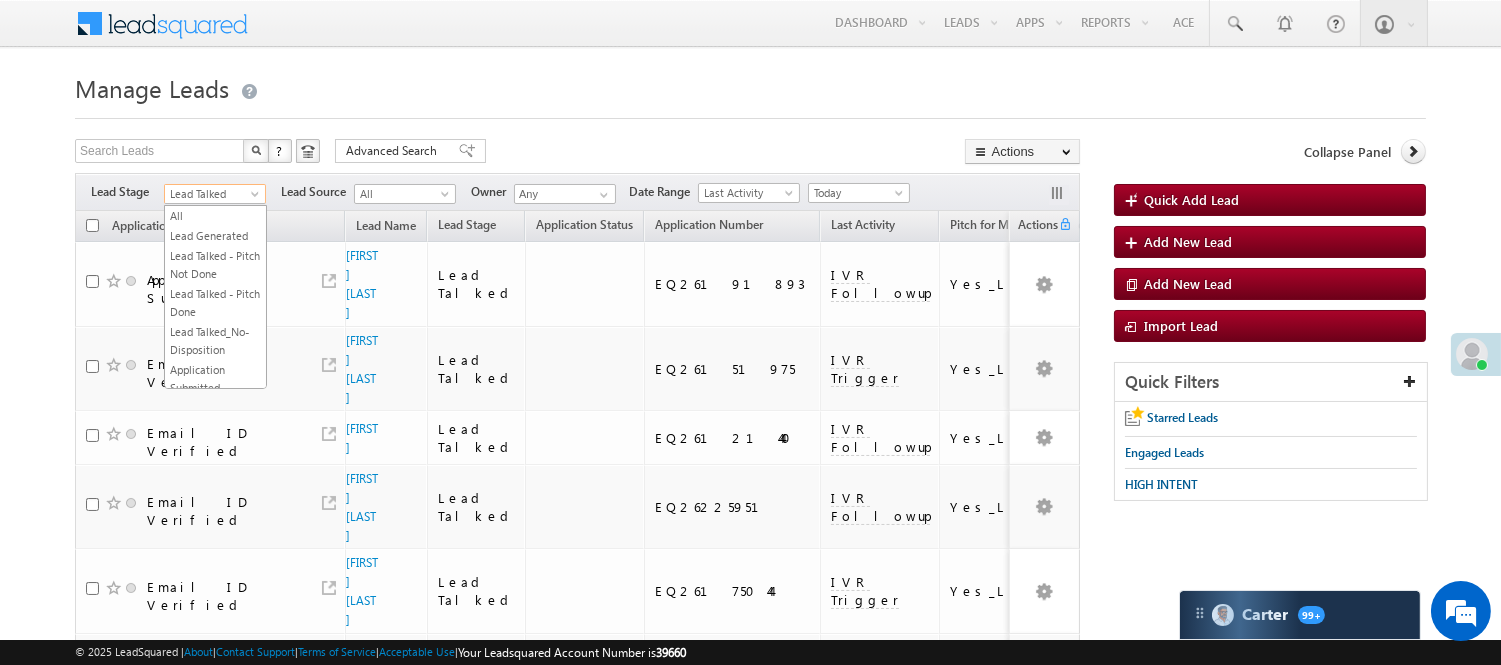 scroll, scrollTop: 496, scrollLeft: 0, axis: vertical 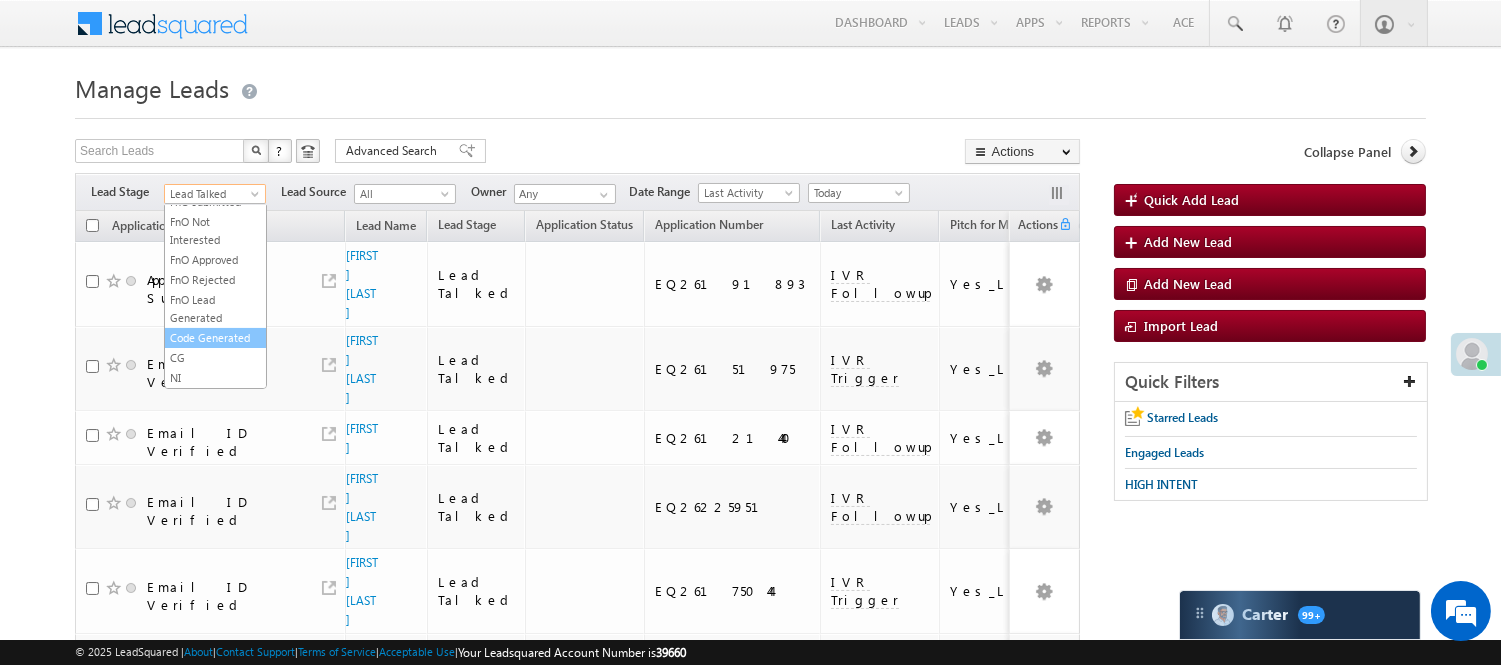 click on "Code Generated" at bounding box center (215, 338) 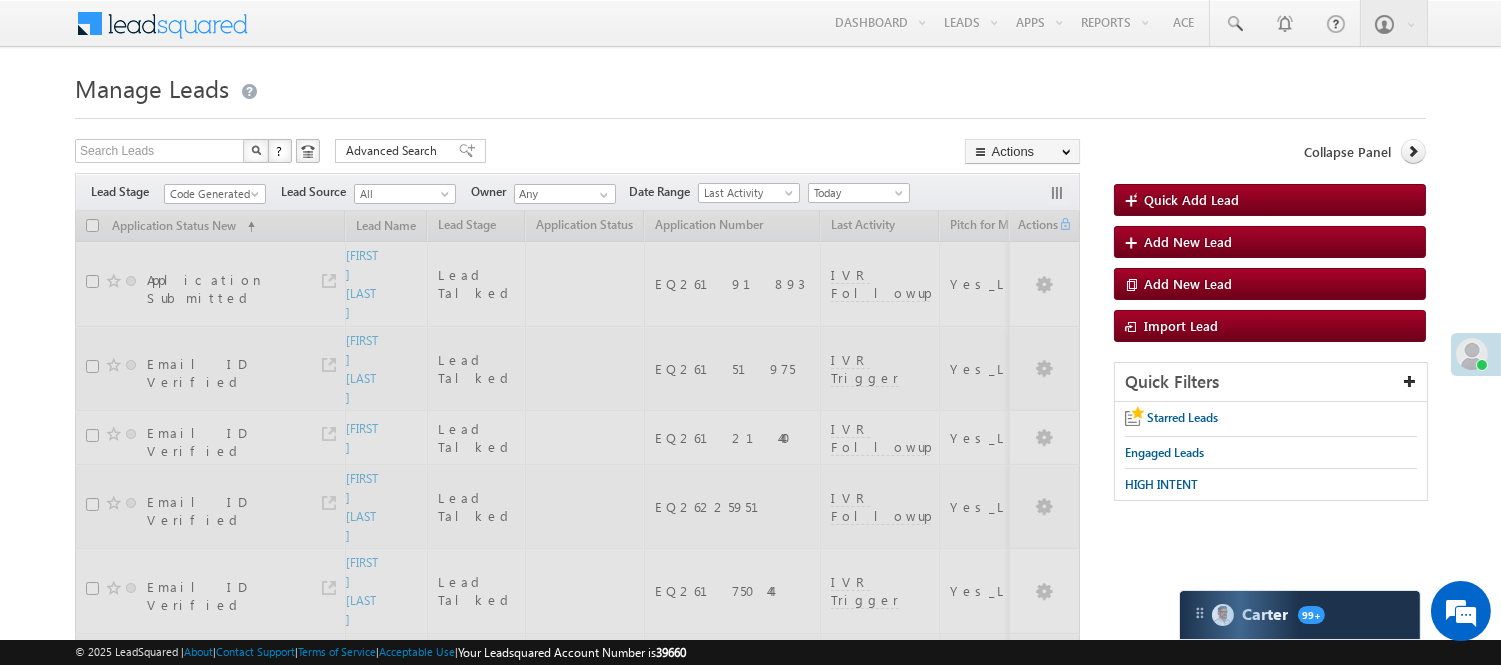 click on "Search Leads X ?   84 results found
Advanced Search
Advanced Search
Advanced search results
Actions Export Leads Reset all Filters
Actions Export Leads Bulk Update Send Email Add to List Add Activity Change Owner Change Stage Delete Merge Leads" at bounding box center [577, 153] 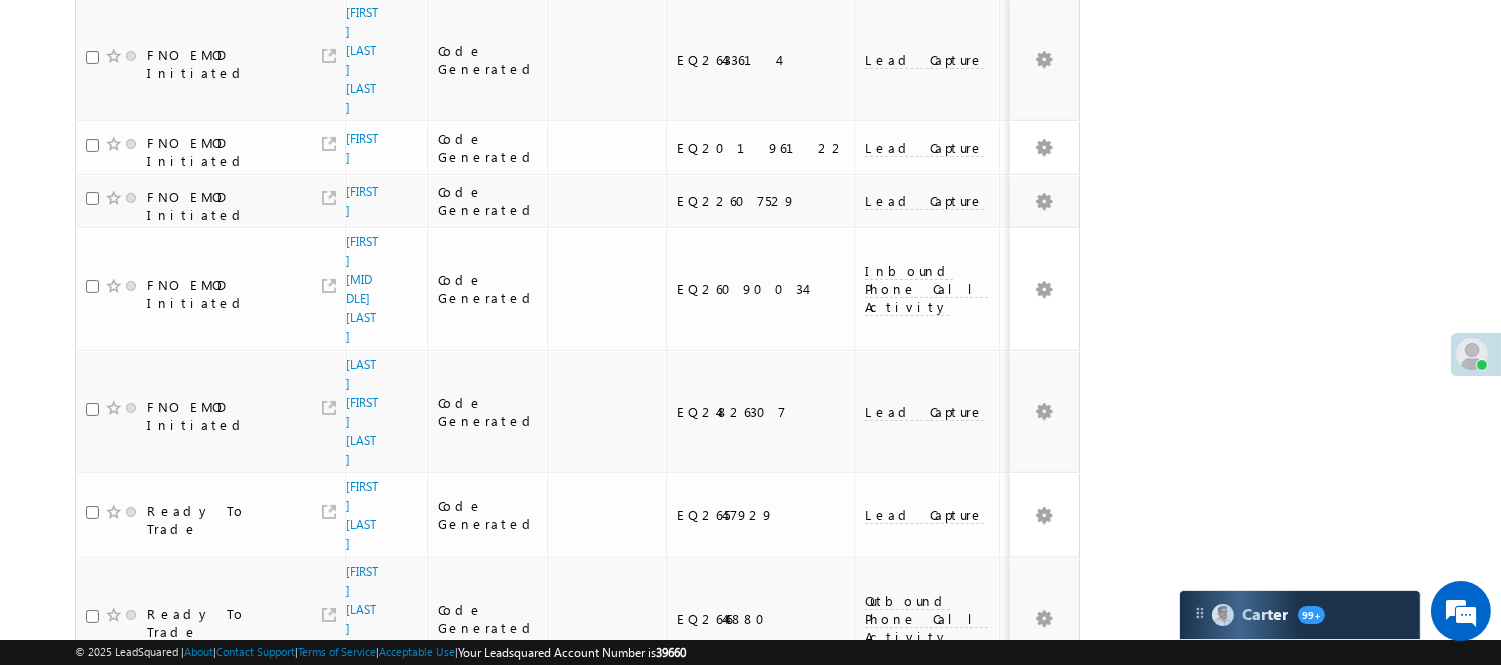 scroll, scrollTop: 914, scrollLeft: 0, axis: vertical 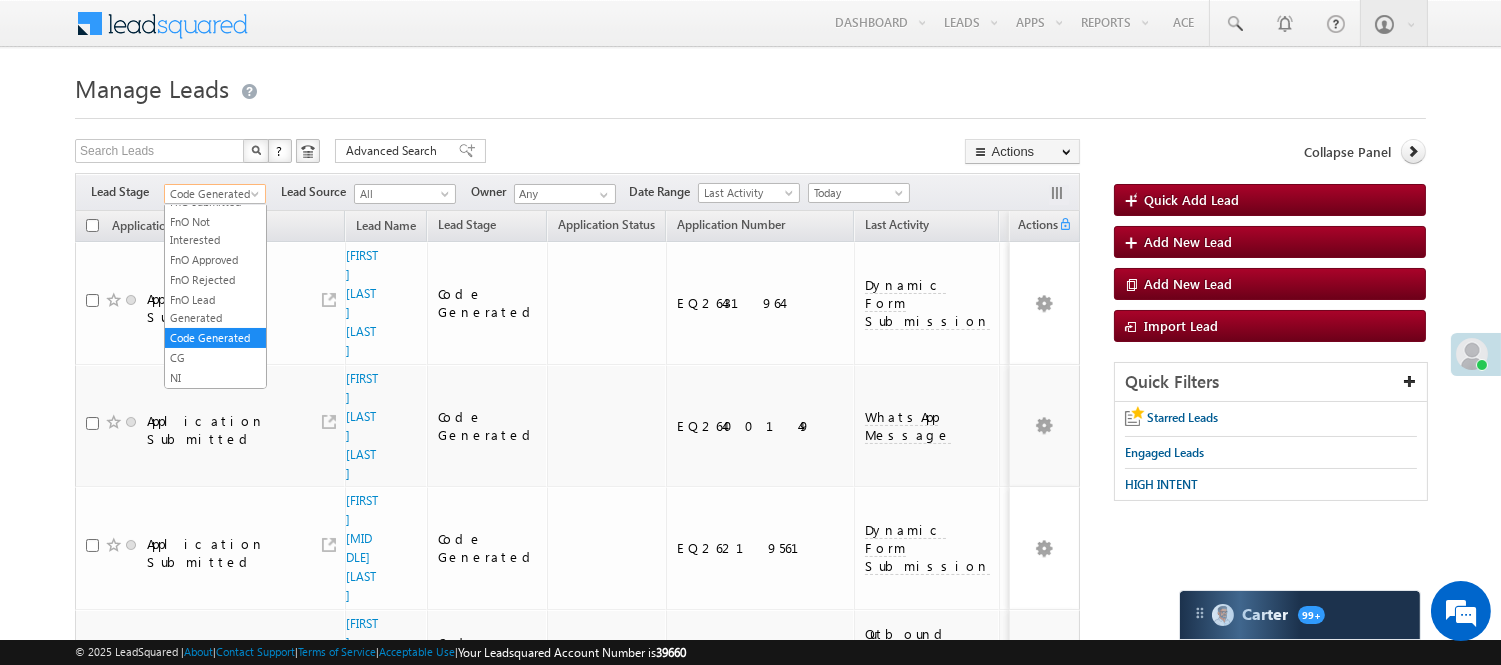 click on "Code Generated" at bounding box center [212, 194] 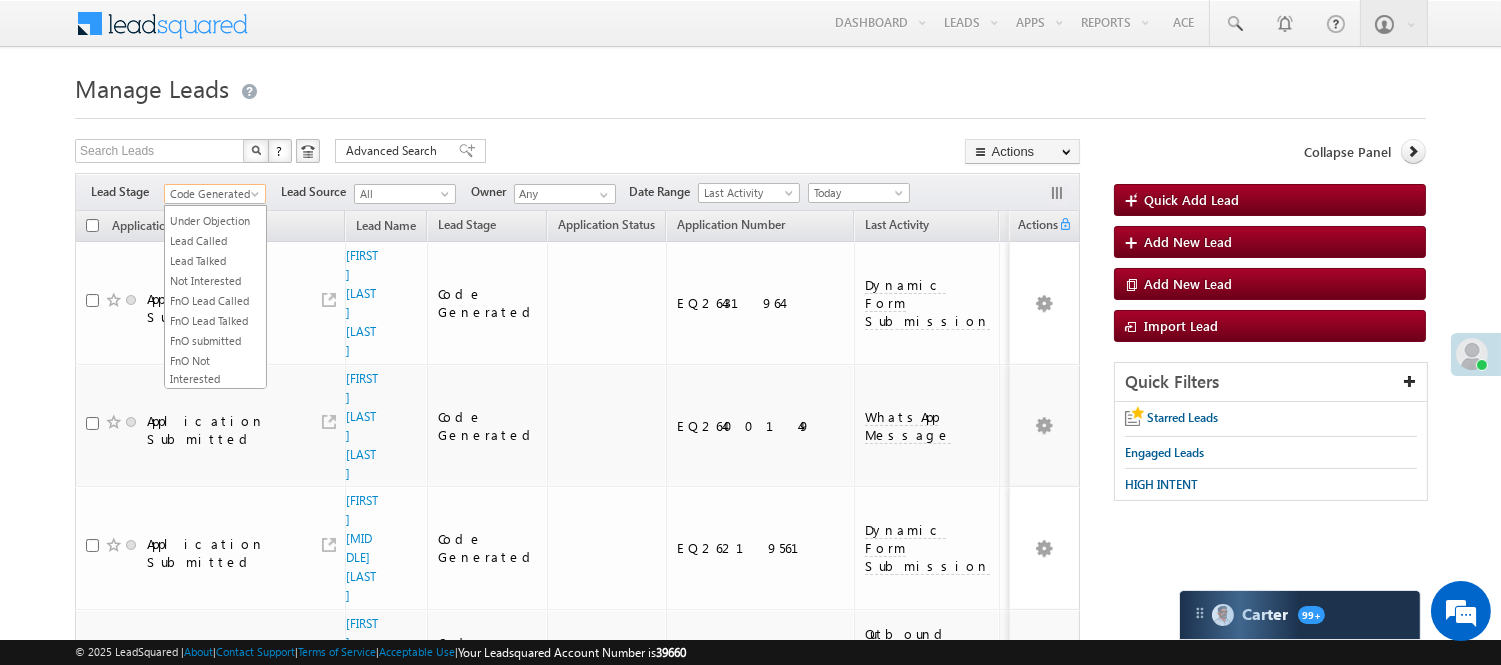 scroll, scrollTop: 52, scrollLeft: 0, axis: vertical 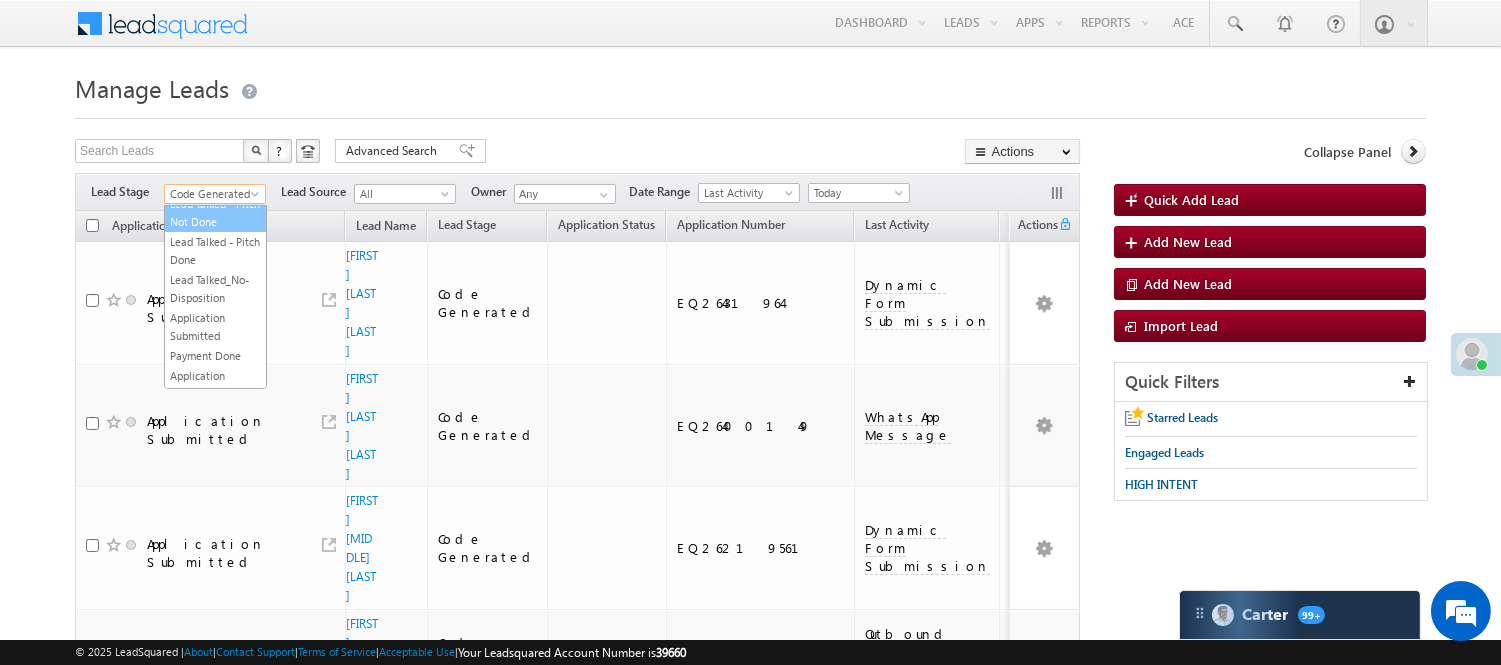 click on "Lead Talked - Pitch Not Done" at bounding box center (215, 213) 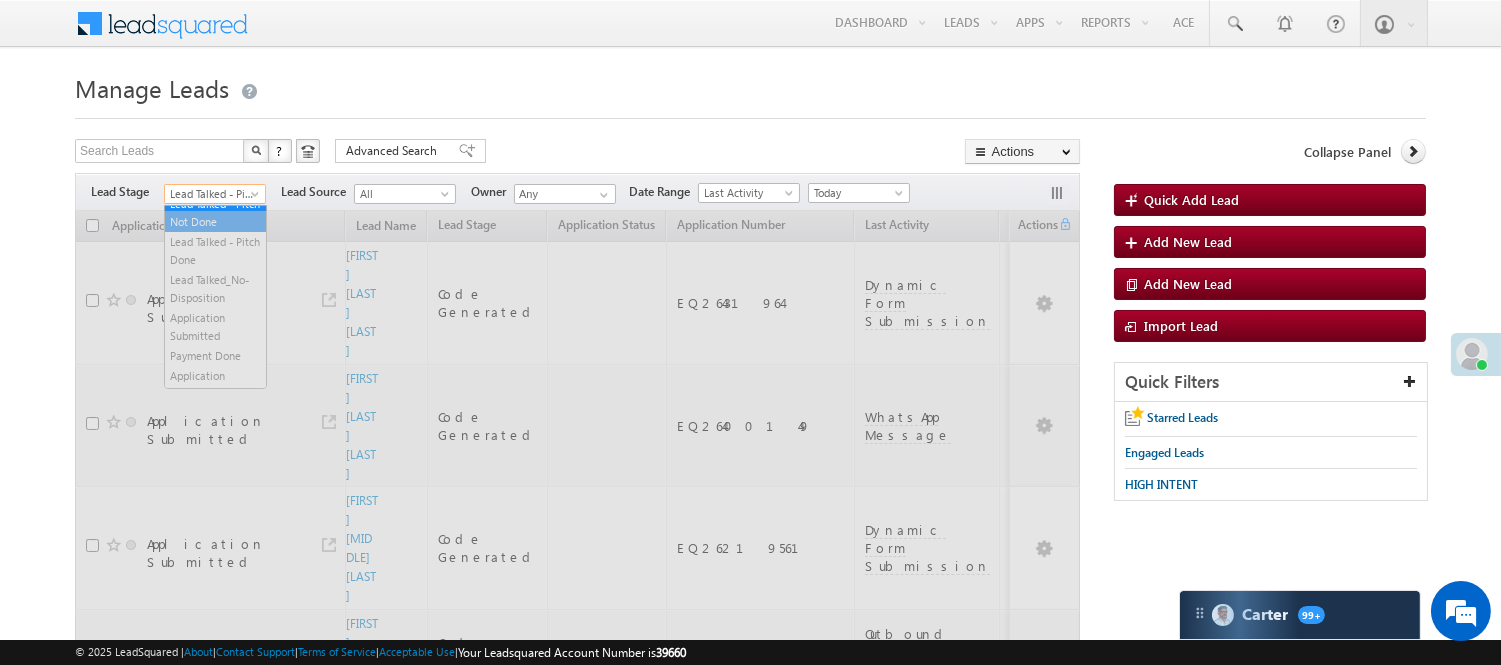 click on "Lead Talked - Pitch Not Done" at bounding box center [212, 194] 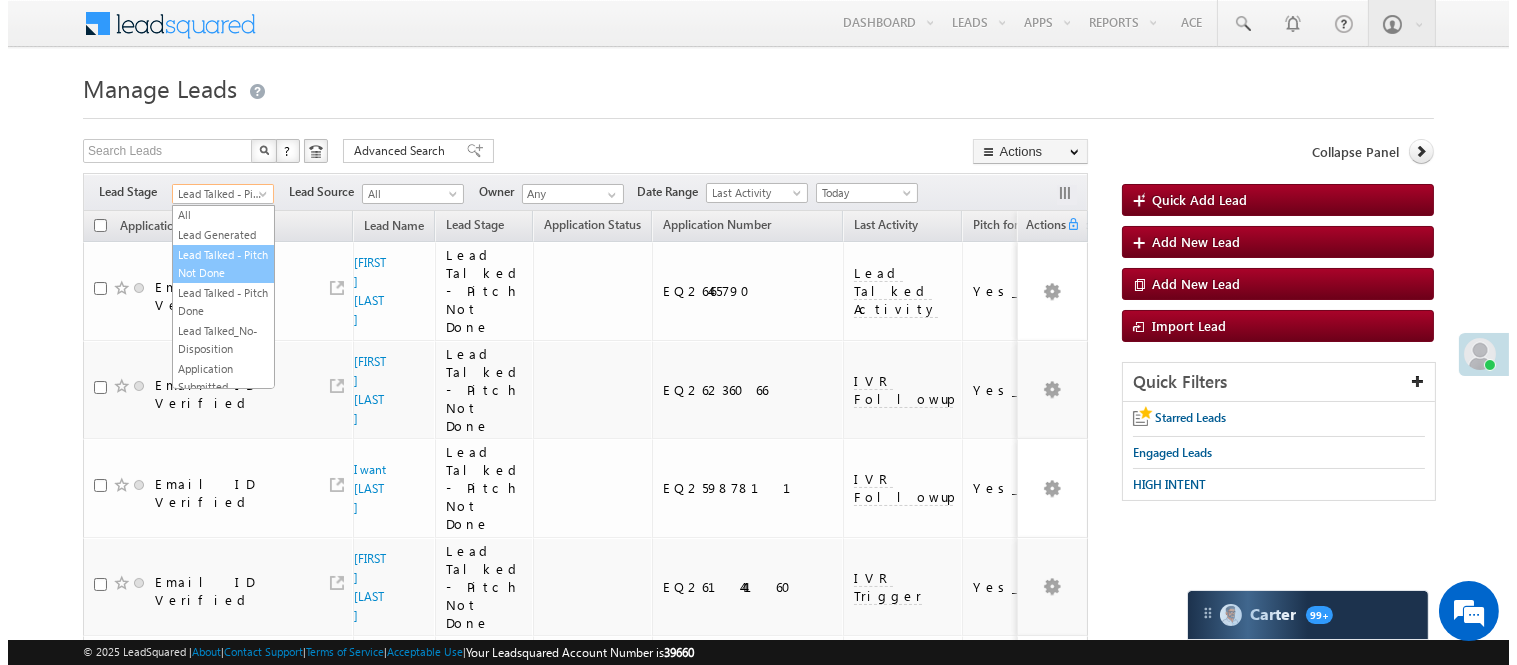 scroll, scrollTop: 0, scrollLeft: 0, axis: both 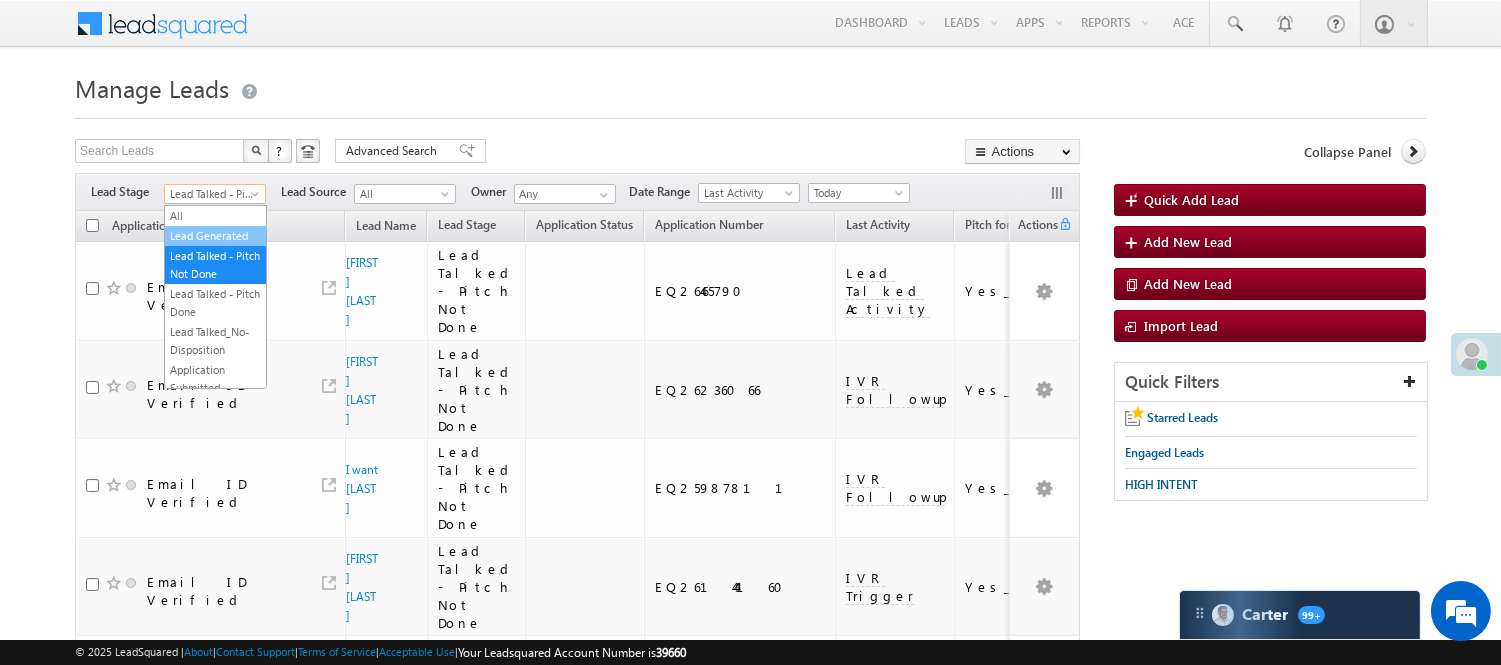click on "Lead Generated" at bounding box center [215, 236] 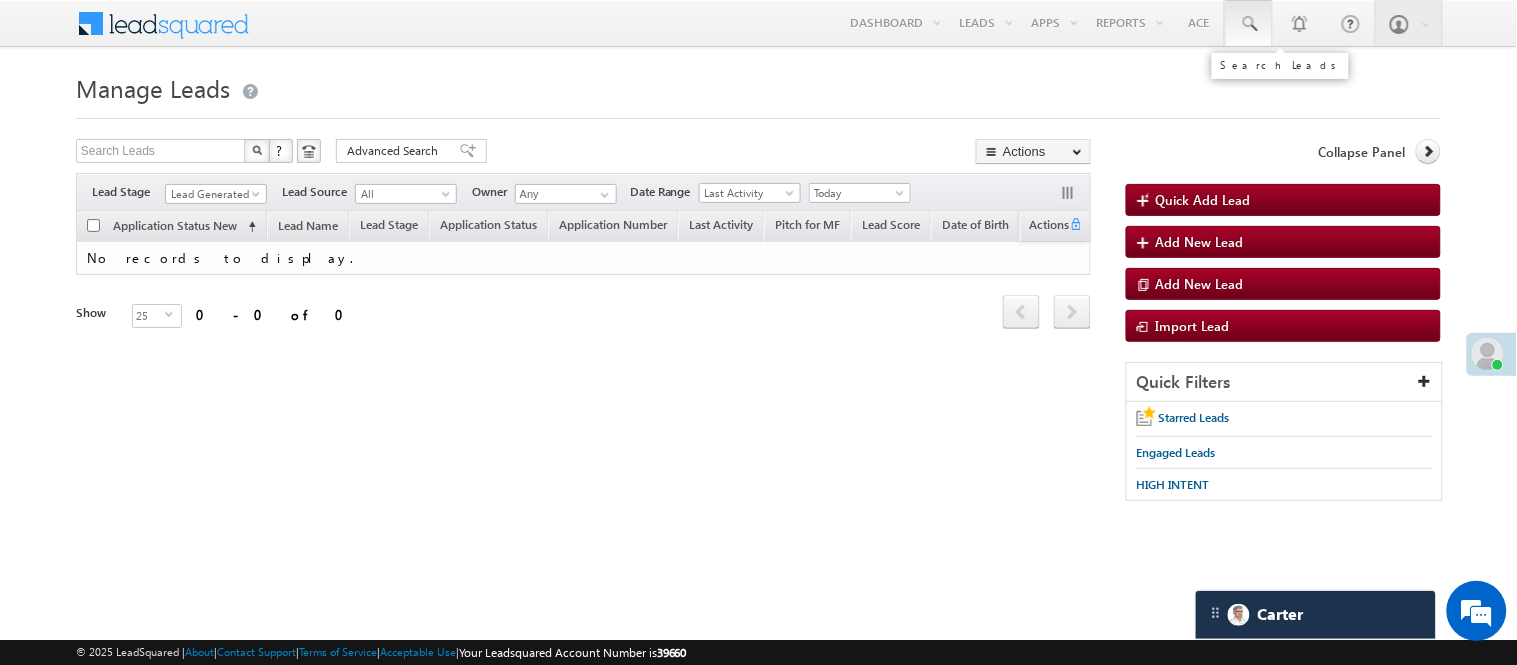 click at bounding box center [1249, 23] 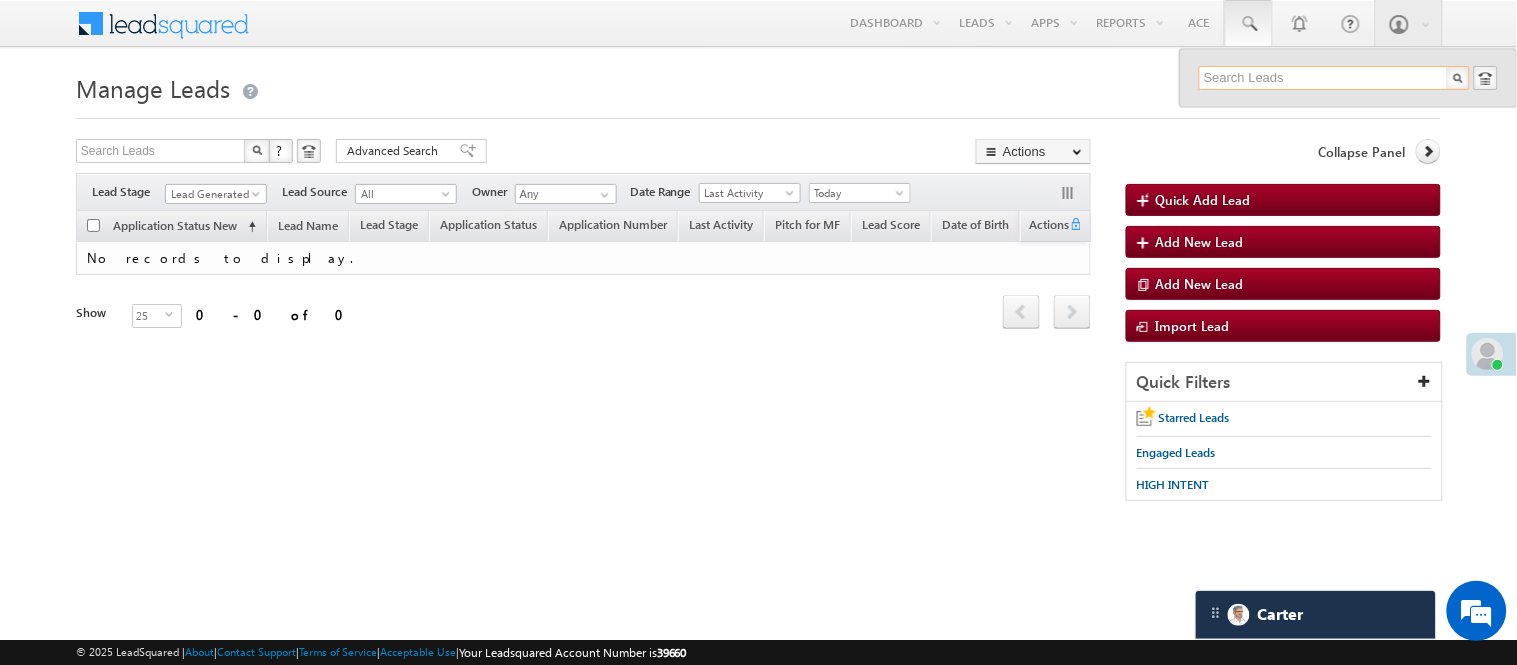 click at bounding box center [1334, 78] 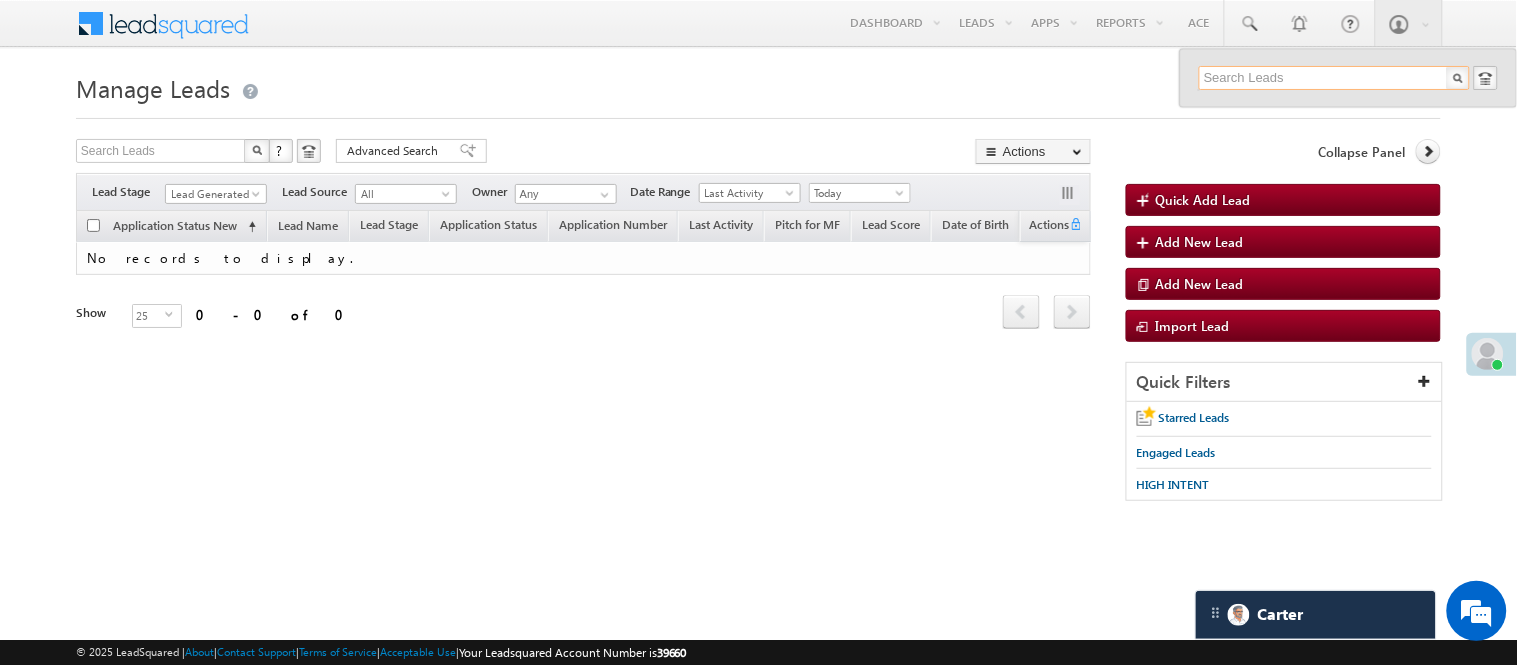 paste on "EQ26403654" 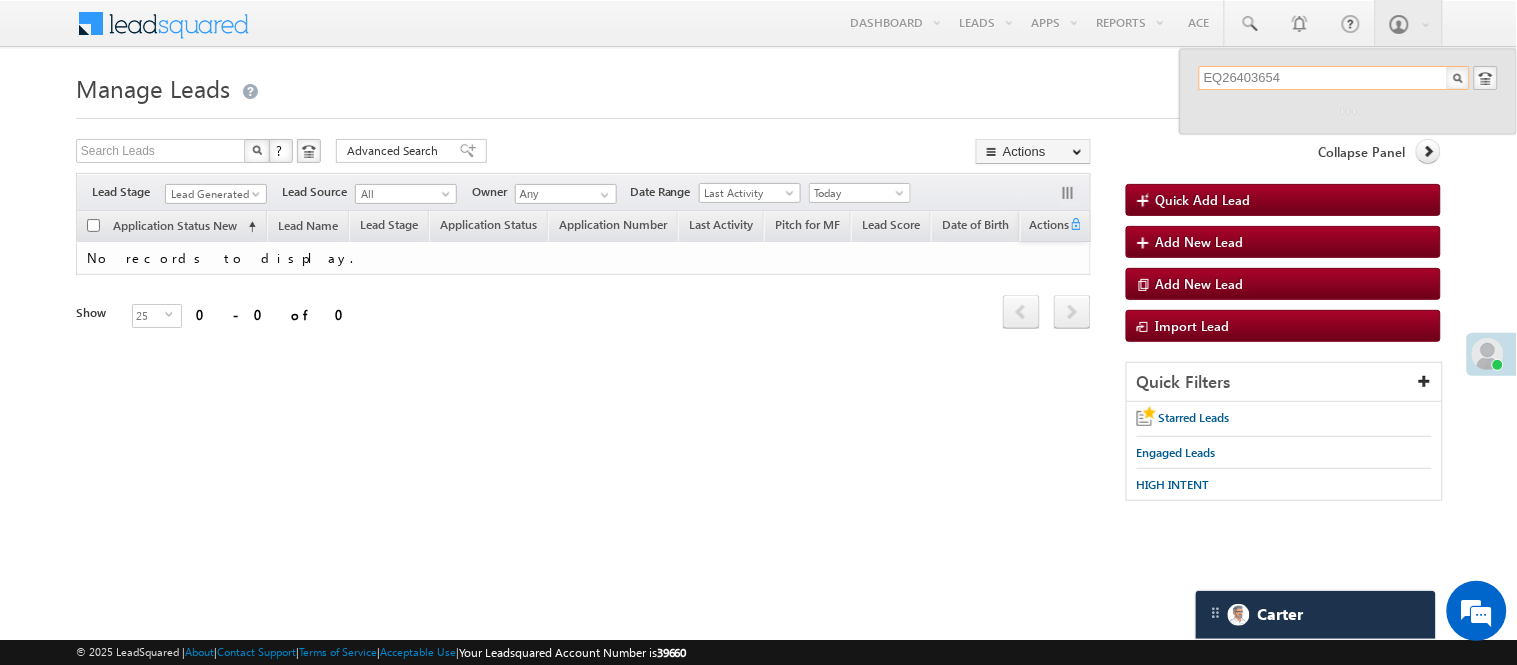type on "EQ26403654" 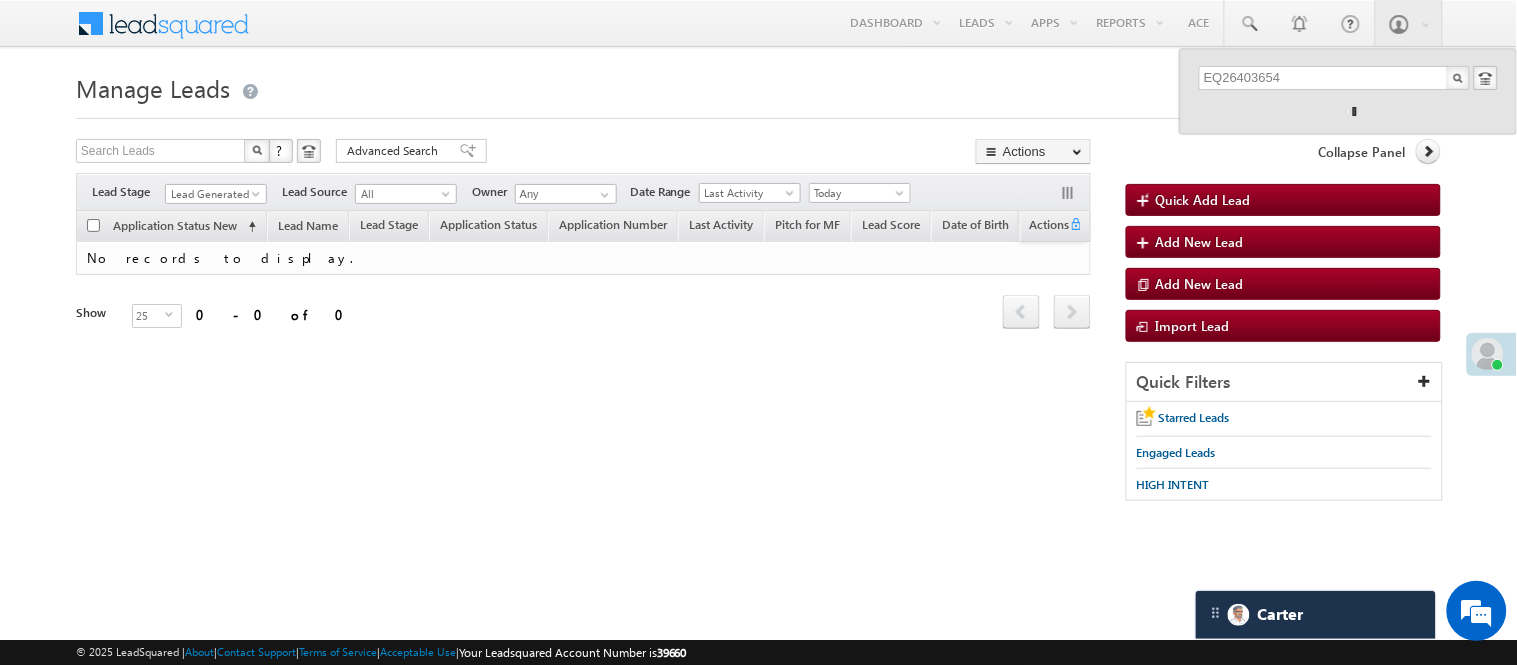 click on "EQ26403654" at bounding box center (1348, 91) 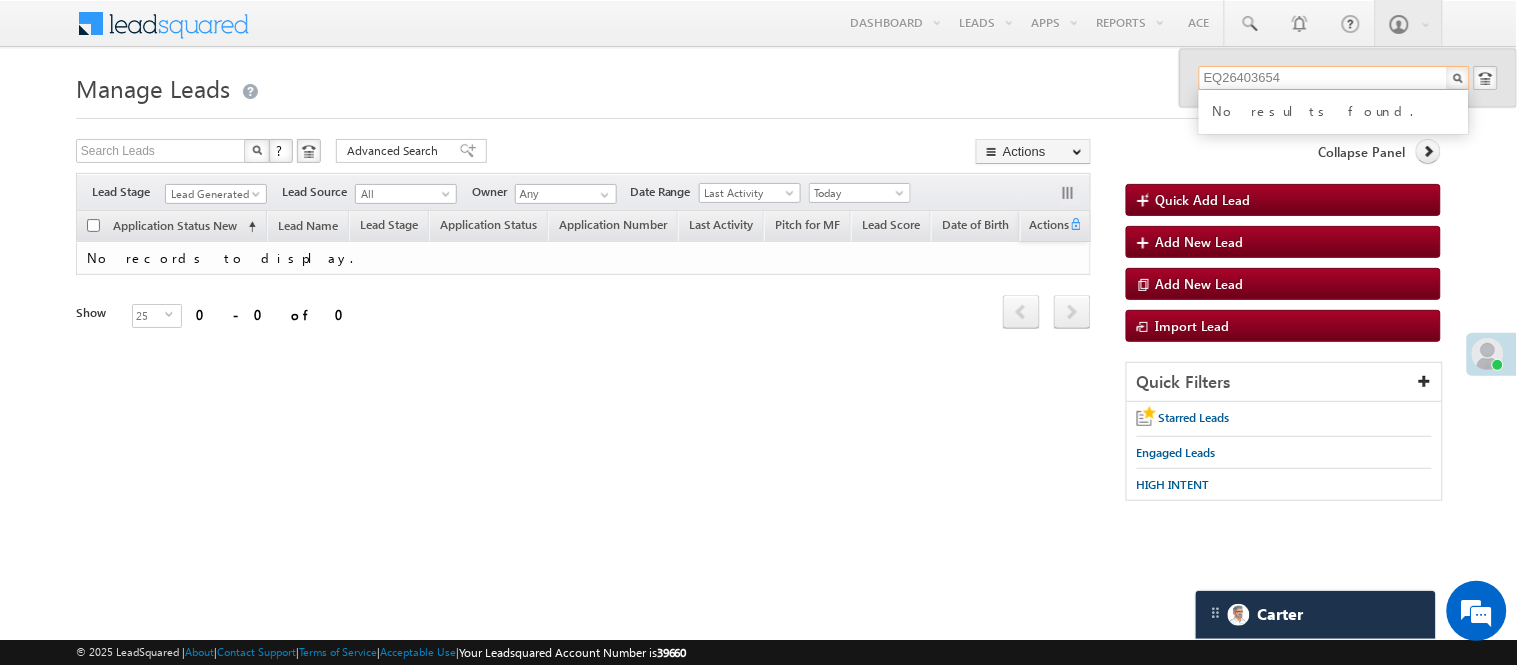 drag, startPoint x: 1297, startPoint y: 76, endPoint x: 1074, endPoint y: 74, distance: 223.00897 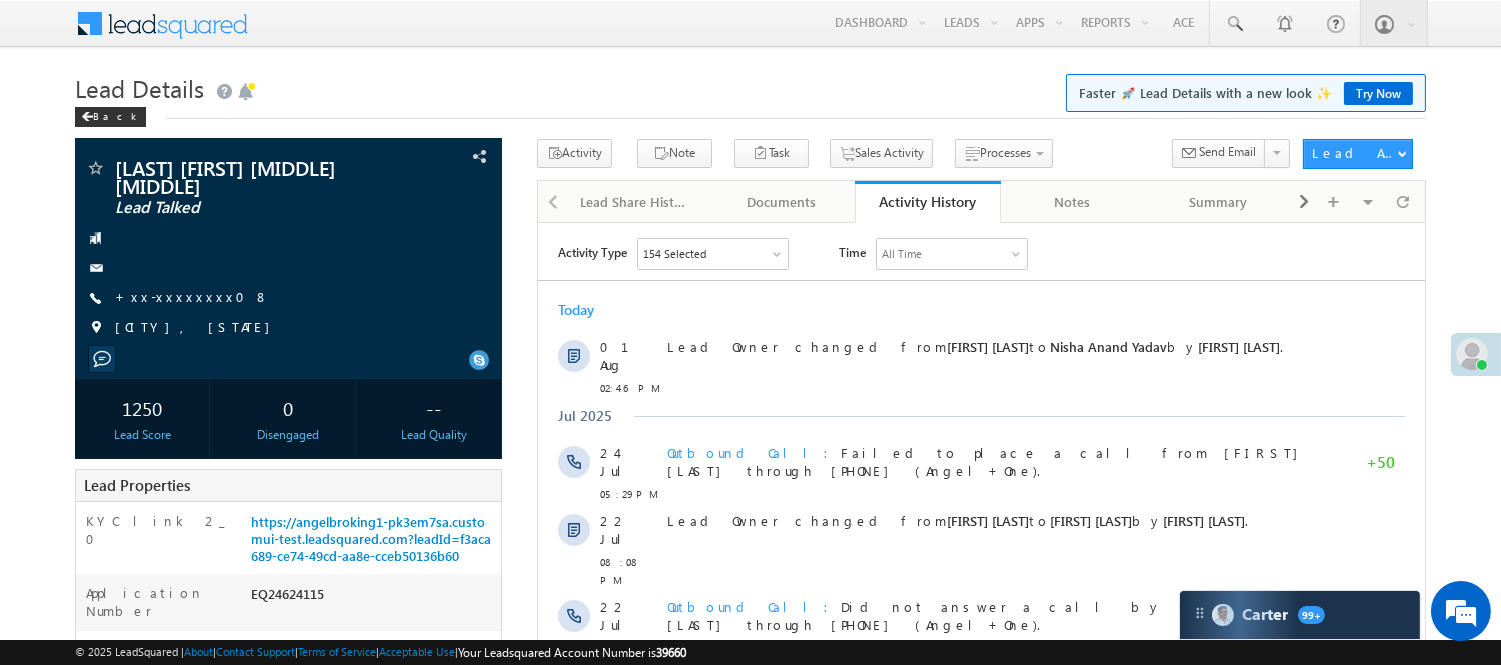 scroll, scrollTop: 0, scrollLeft: 0, axis: both 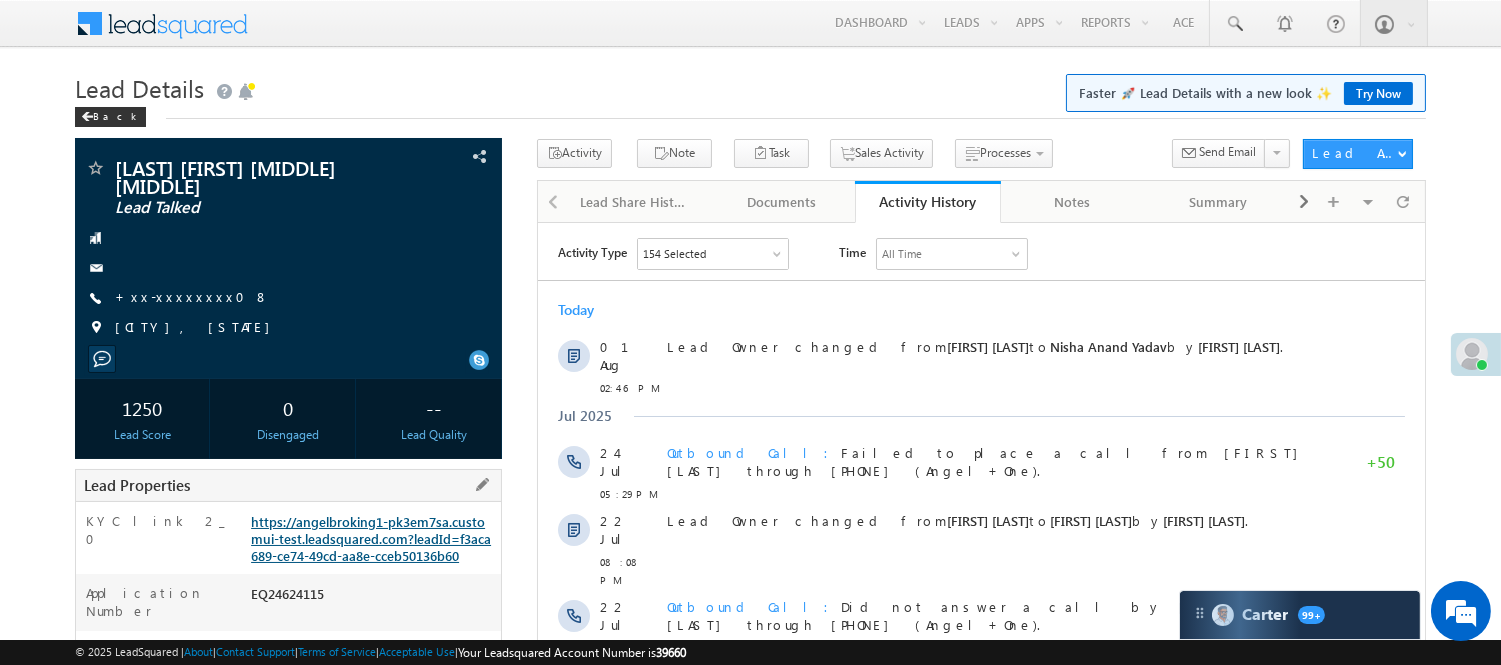 click on "https://angelbroking1-pk3em7sa.customui-test.leadsquared.com?leadId=f3aca689-ce74-49cd-aa8e-cceb50136b60" at bounding box center (371, 538) 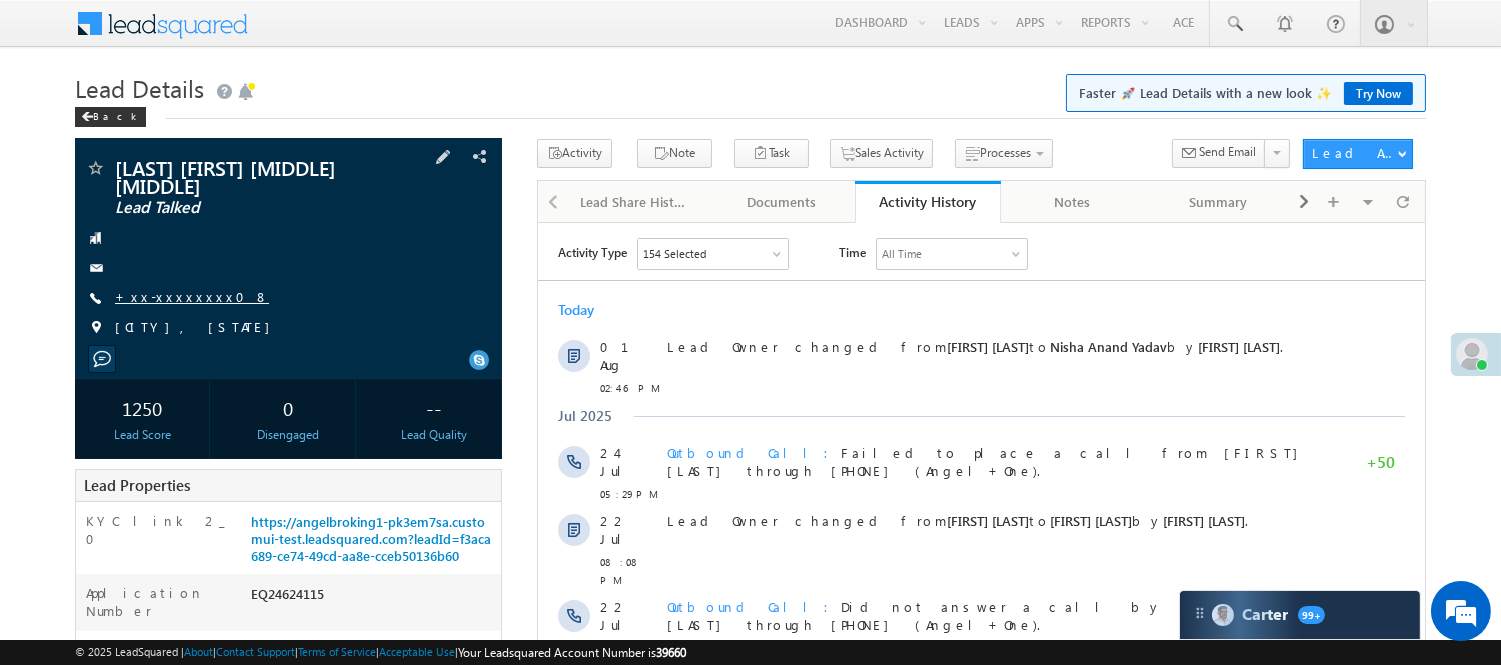 click on "+xx-xxxxxxxx08" at bounding box center (192, 296) 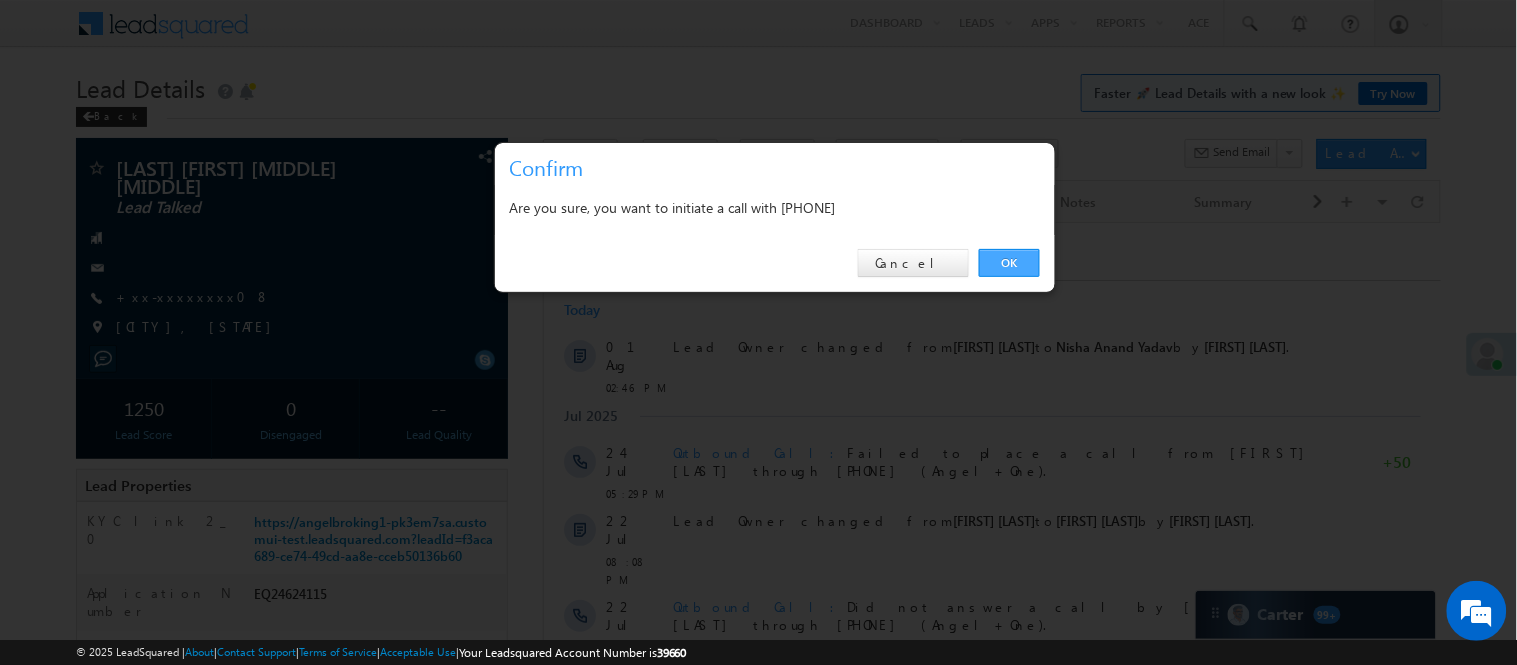 click on "OK" at bounding box center [1009, 263] 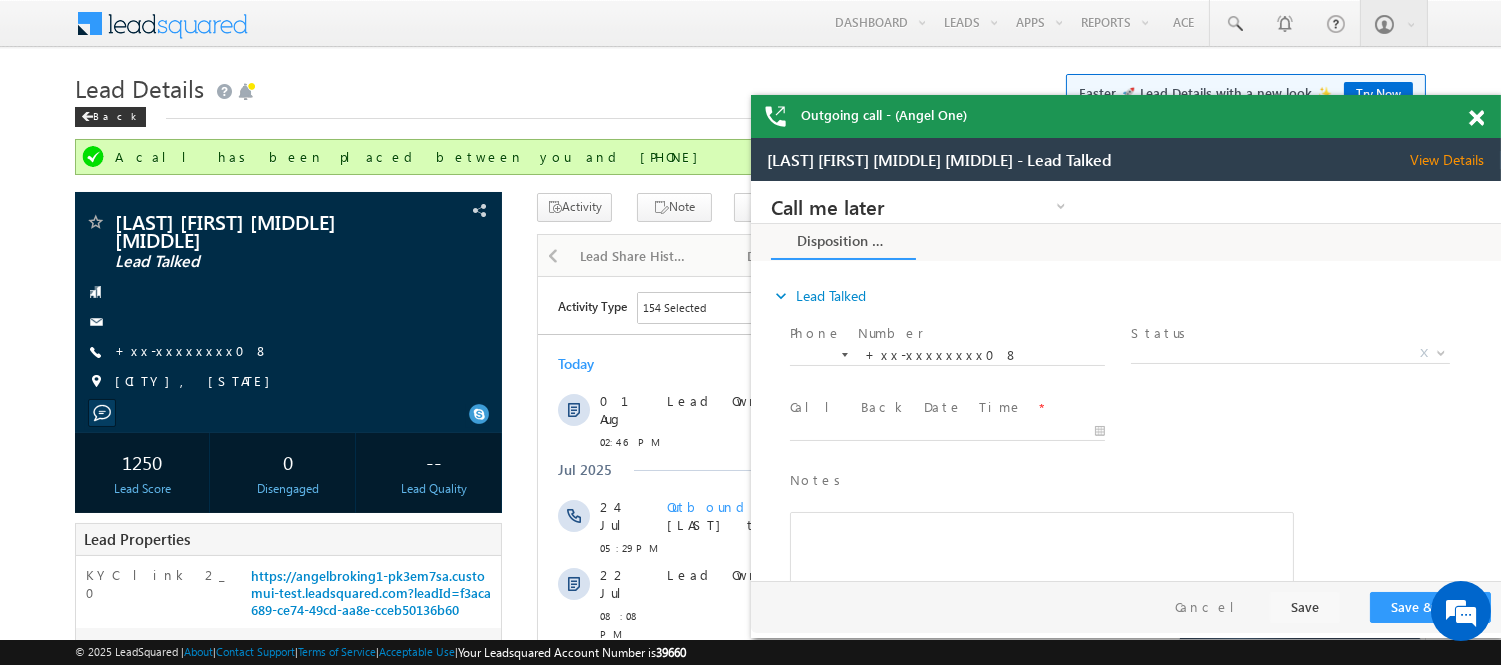 scroll, scrollTop: 0, scrollLeft: 0, axis: both 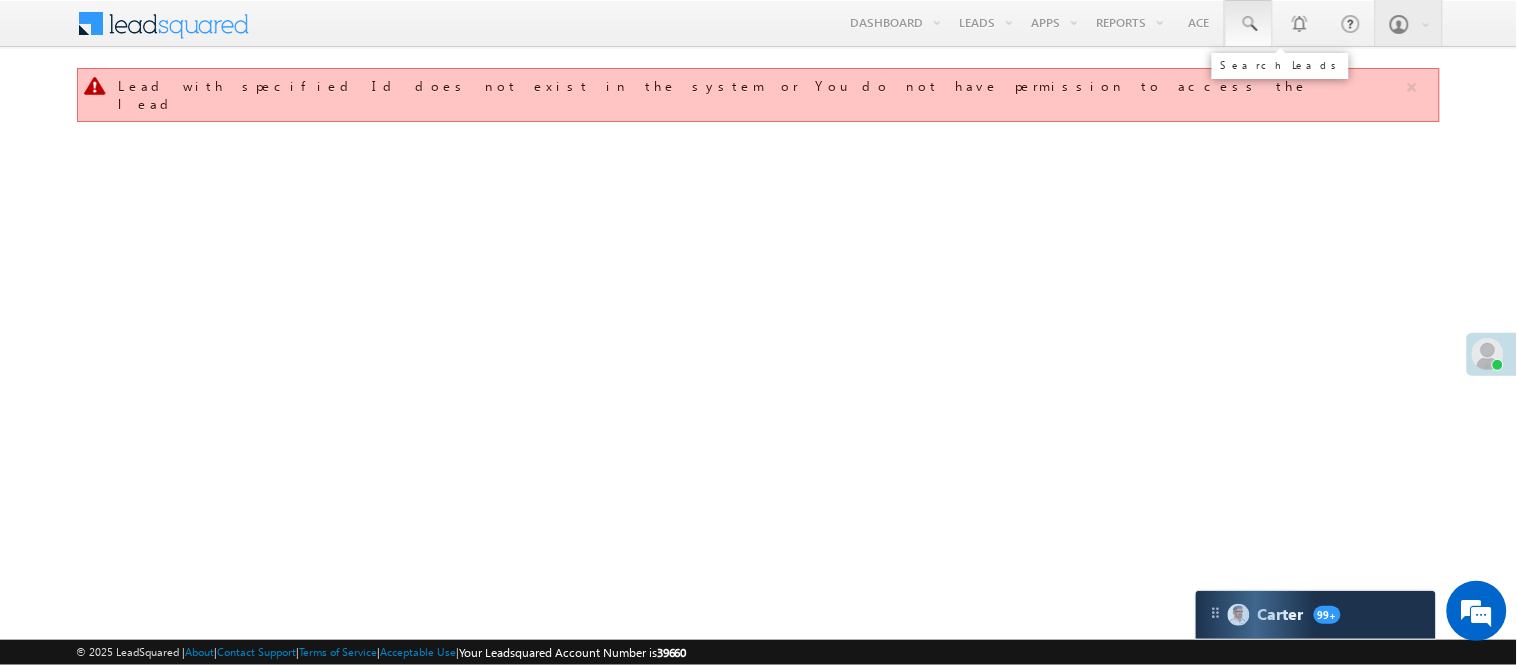 click at bounding box center (1249, 24) 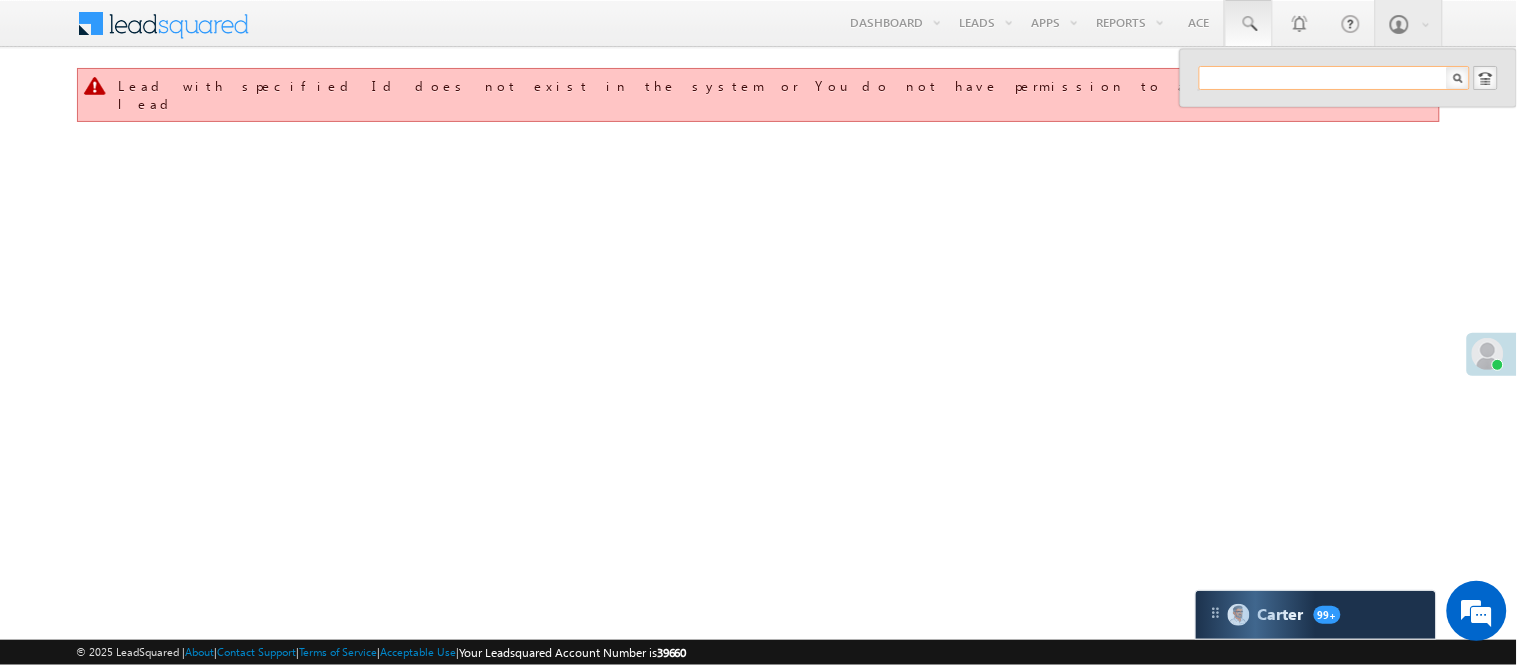click at bounding box center [1334, 78] 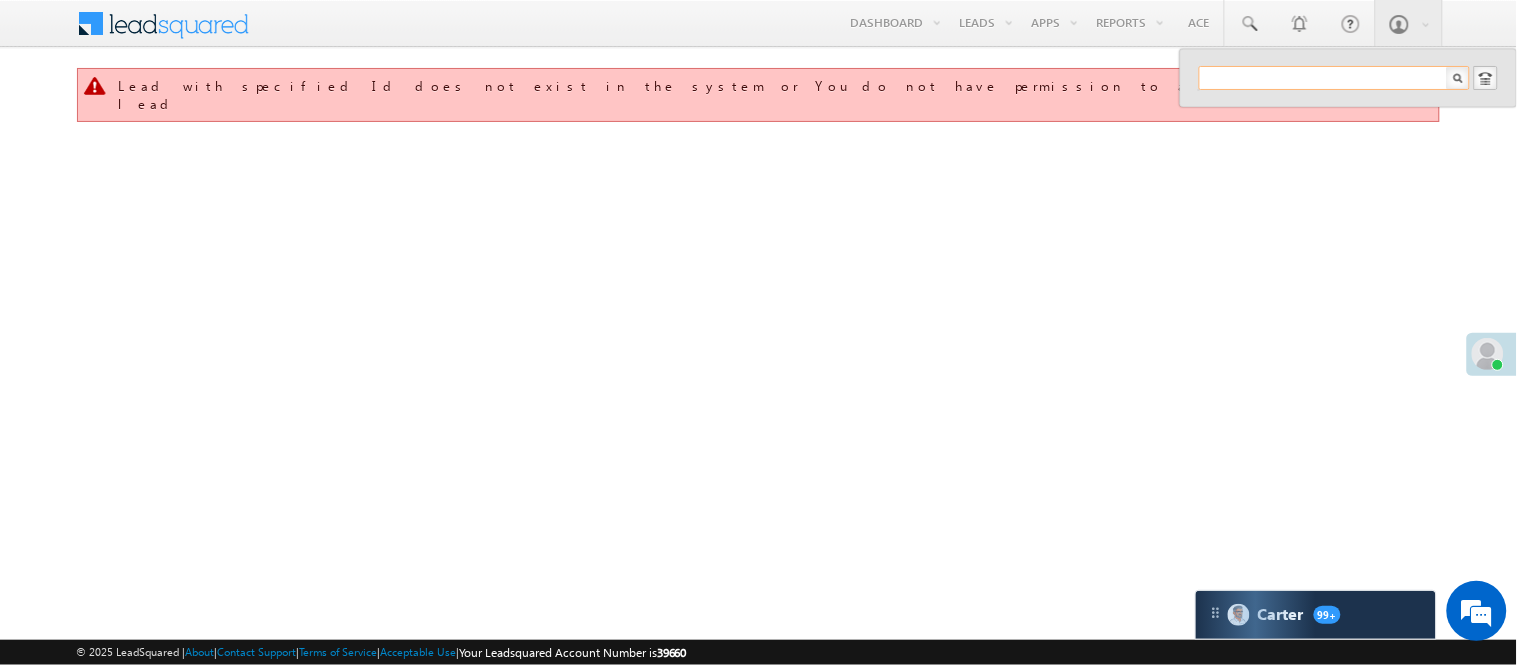 paste on "EQ26403654" 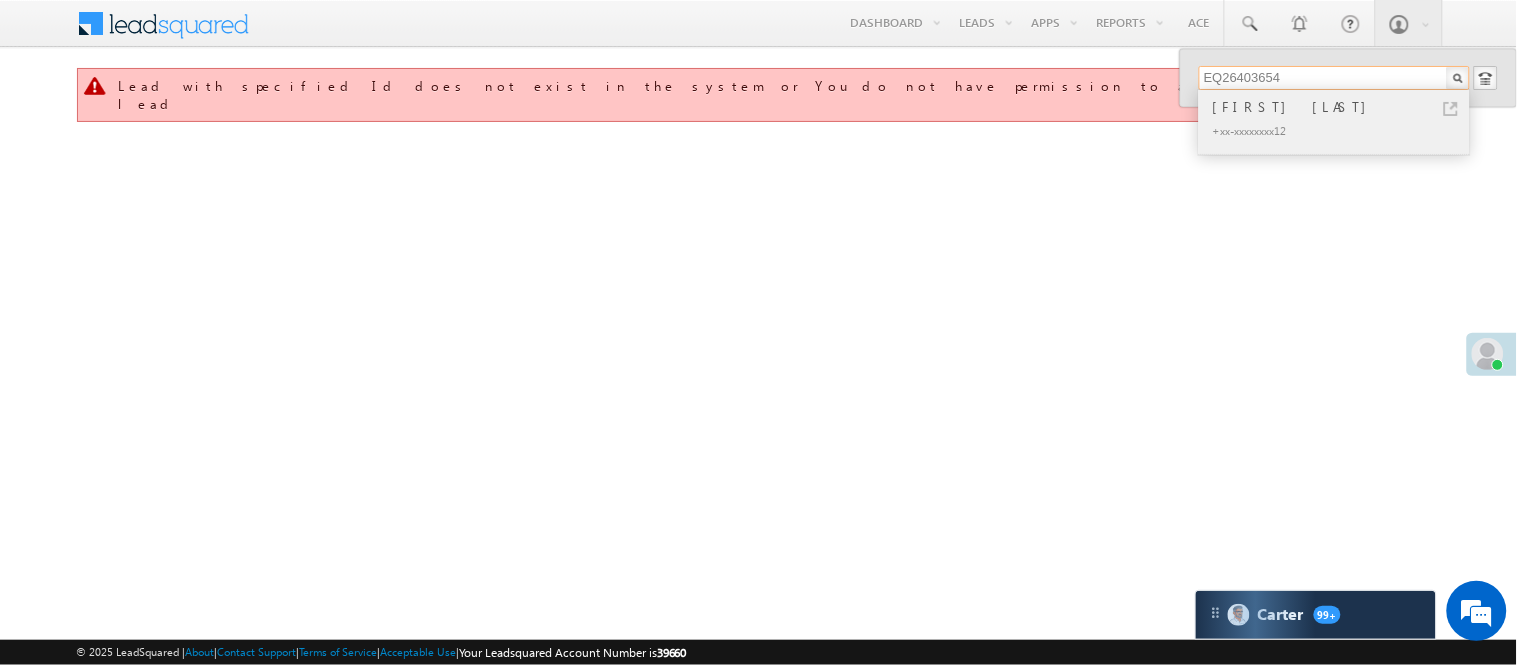type on "EQ26403654" 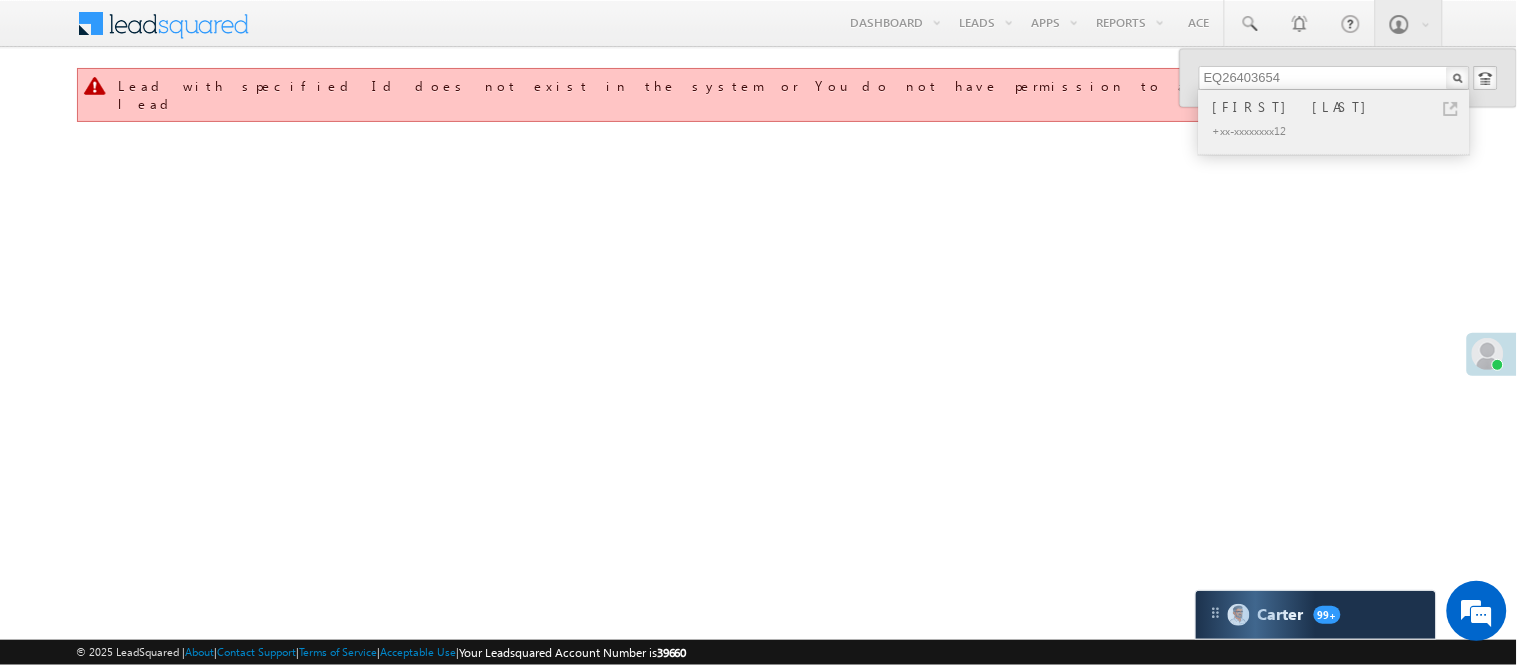 click on "+xx-xxxxxxxx12" at bounding box center (1343, 130) 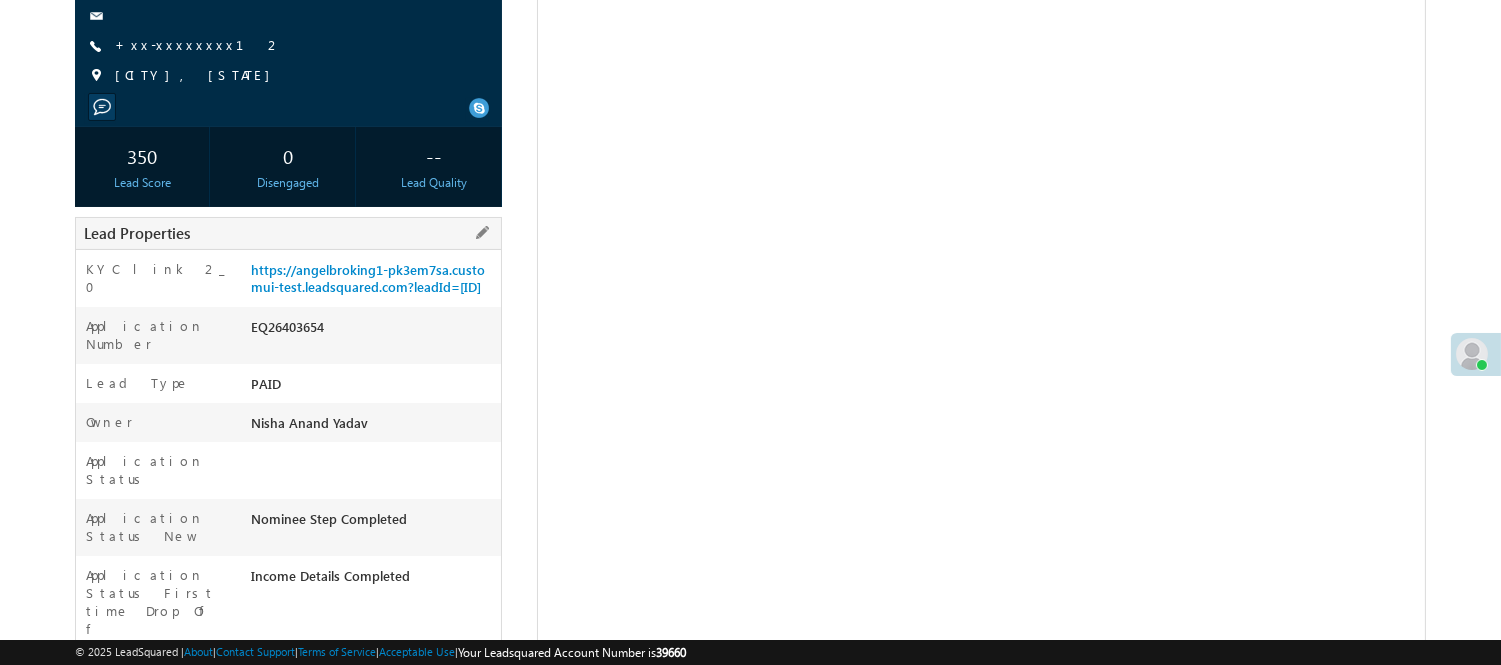 scroll, scrollTop: 222, scrollLeft: 0, axis: vertical 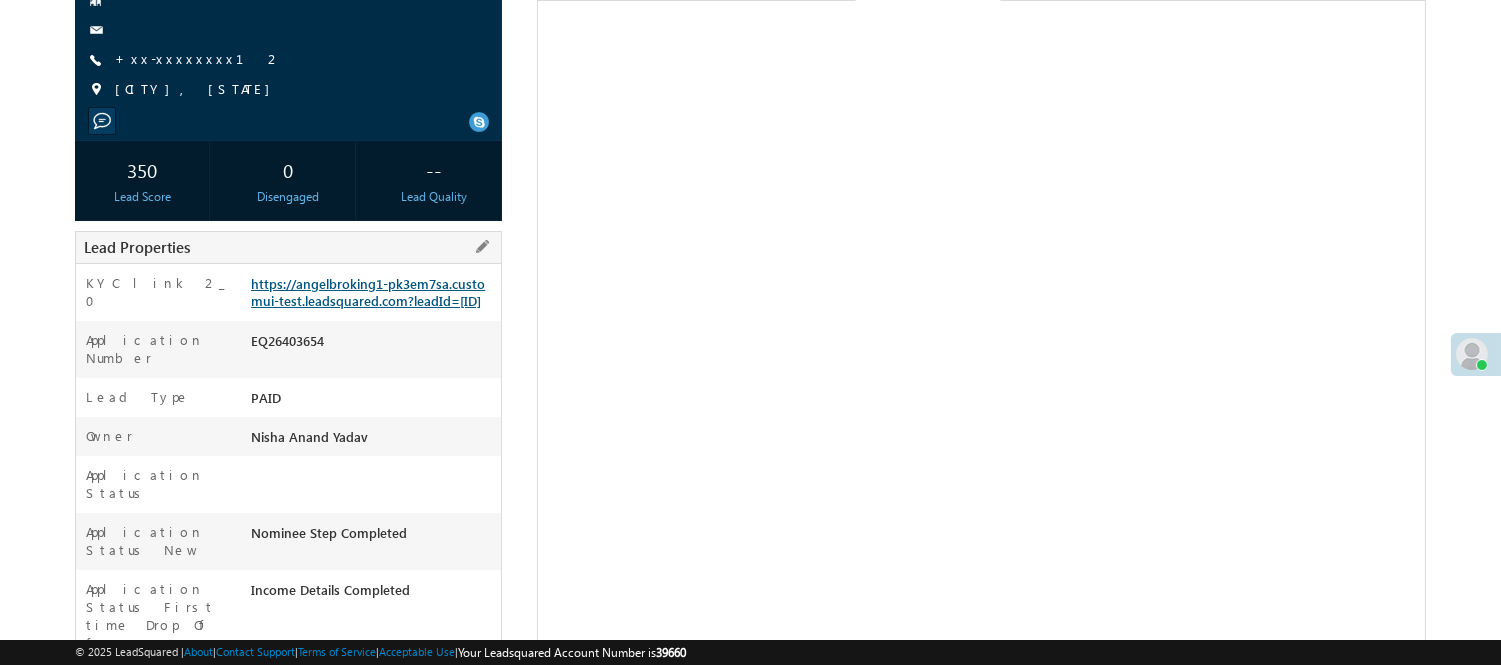 click on "https://angelbroking1-pk3em7sa.customui-test.leadsquared.com?leadId=4c8972bd-b4f3-401d-bd5e-ba244c247c8a" at bounding box center [368, 292] 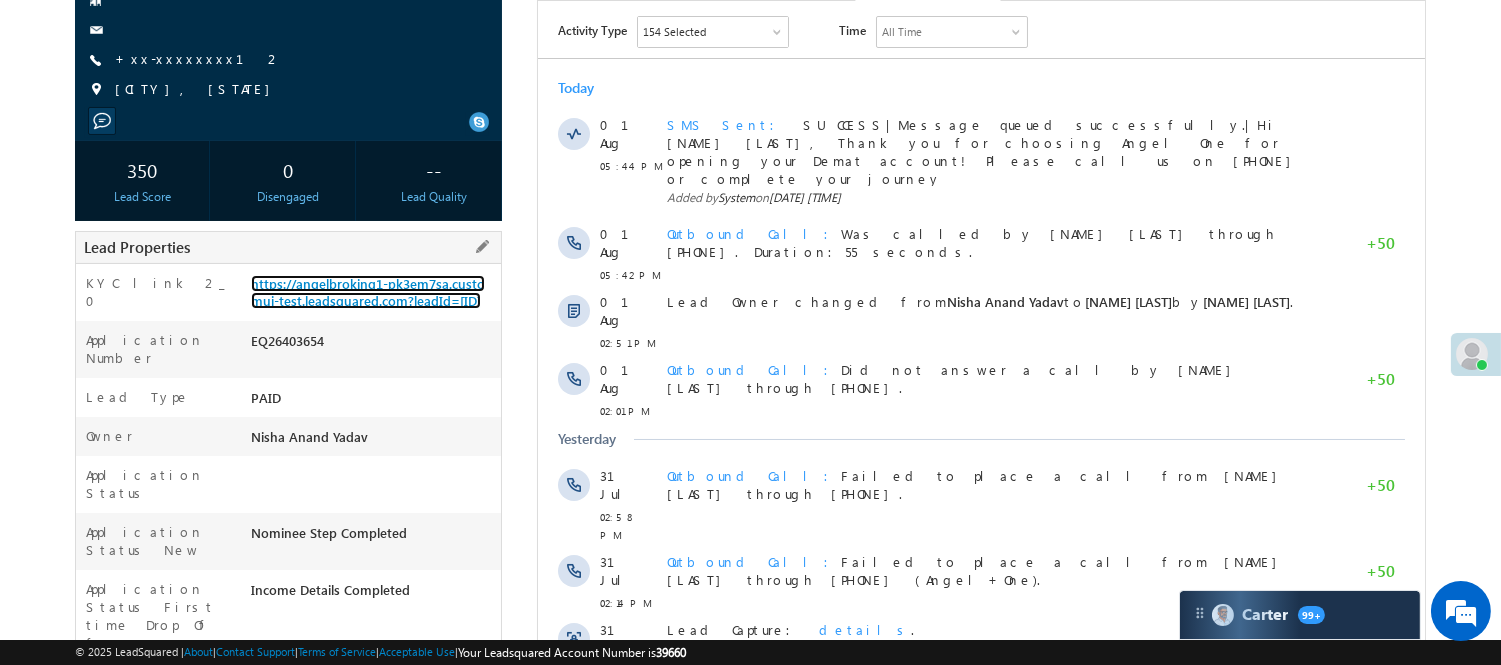 scroll, scrollTop: 0, scrollLeft: 0, axis: both 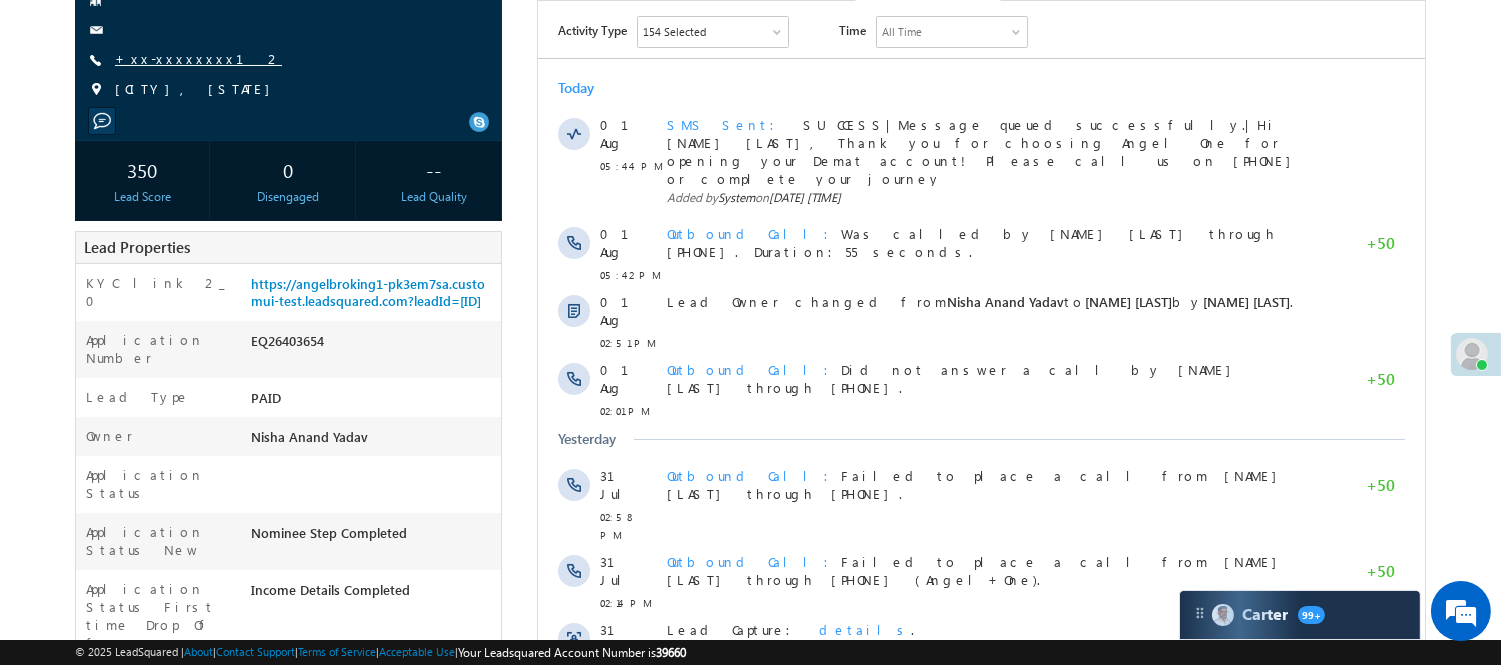 click on "+xx-xxxxxxxx12" at bounding box center (198, 58) 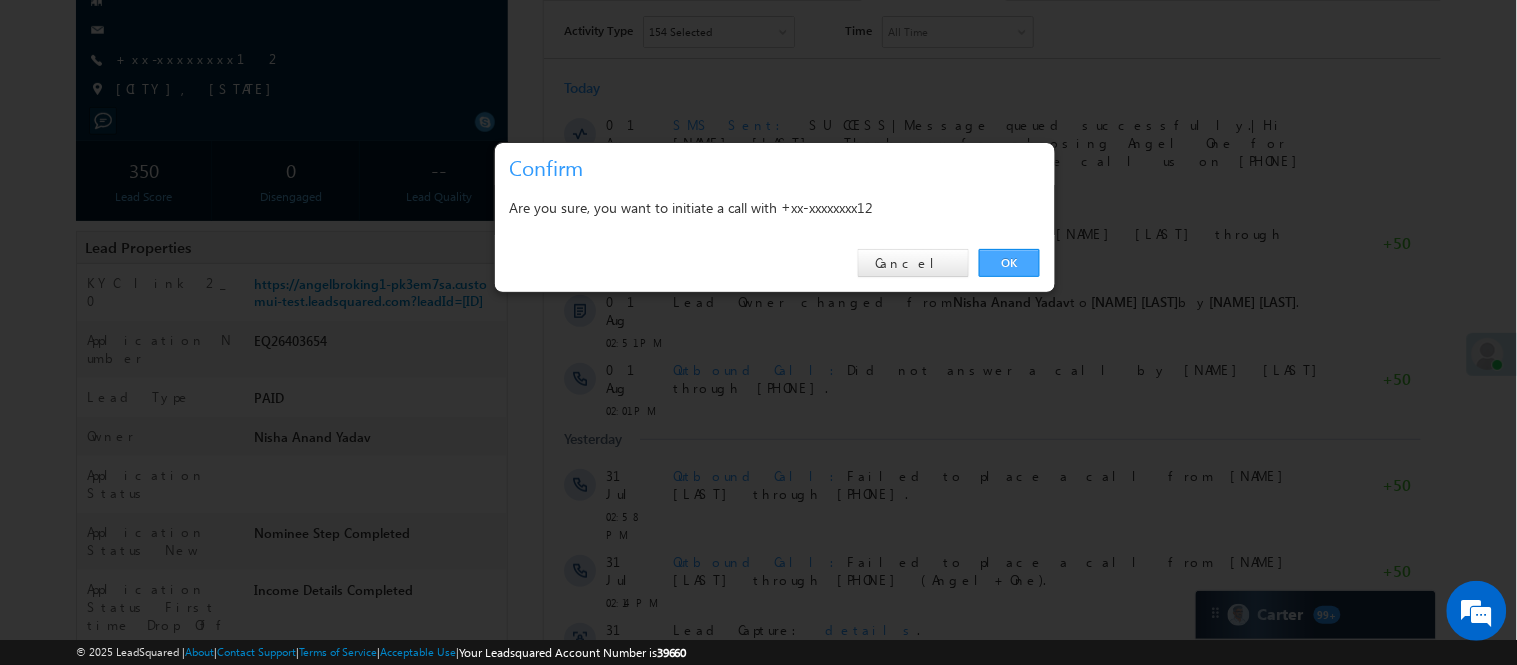 click on "OK" at bounding box center (1009, 263) 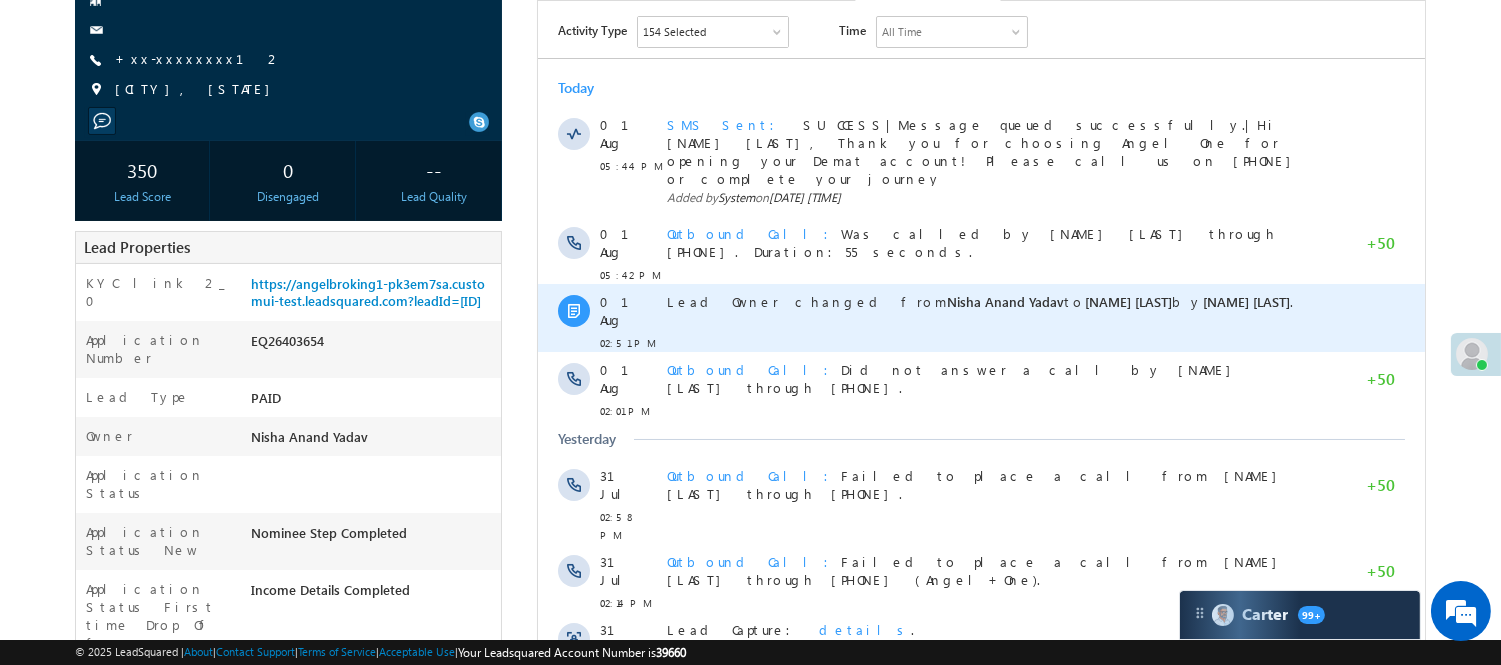 scroll, scrollTop: 0, scrollLeft: 0, axis: both 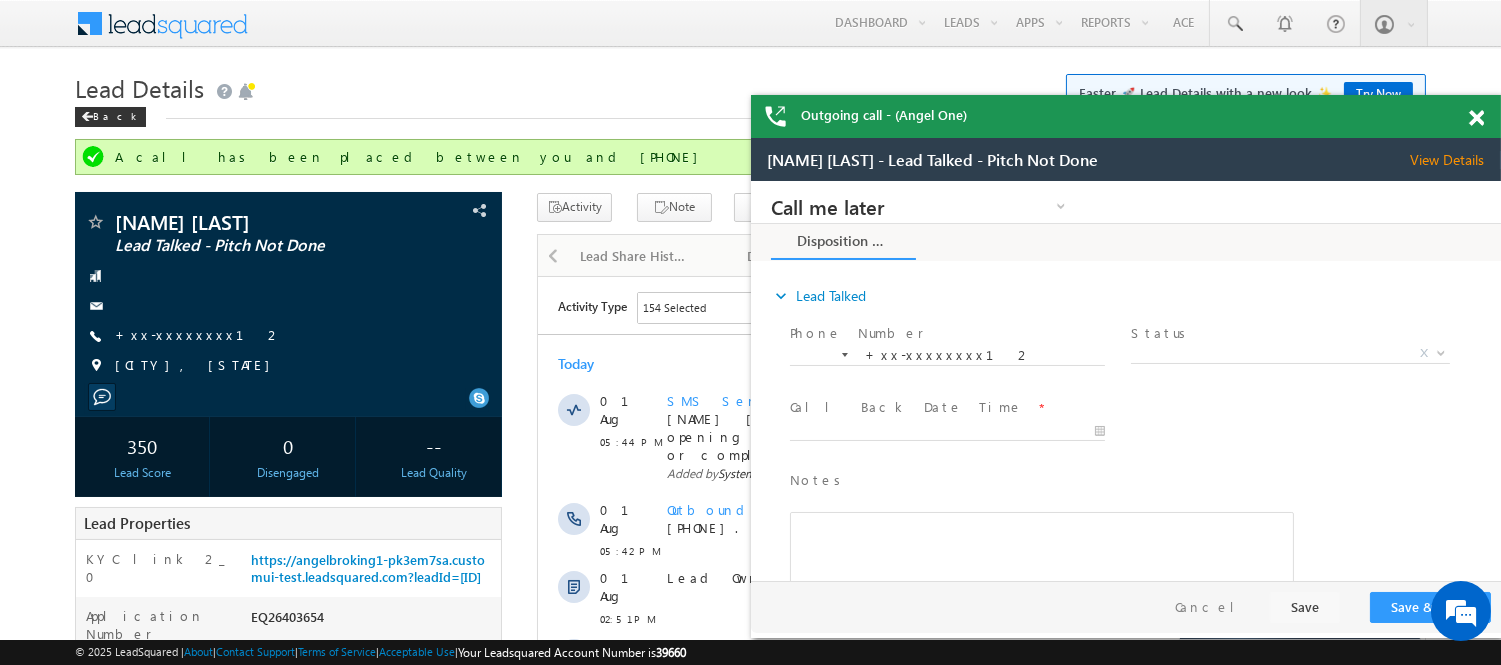 click on "Outgoing call -  (Angel One)" at bounding box center [1126, 116] 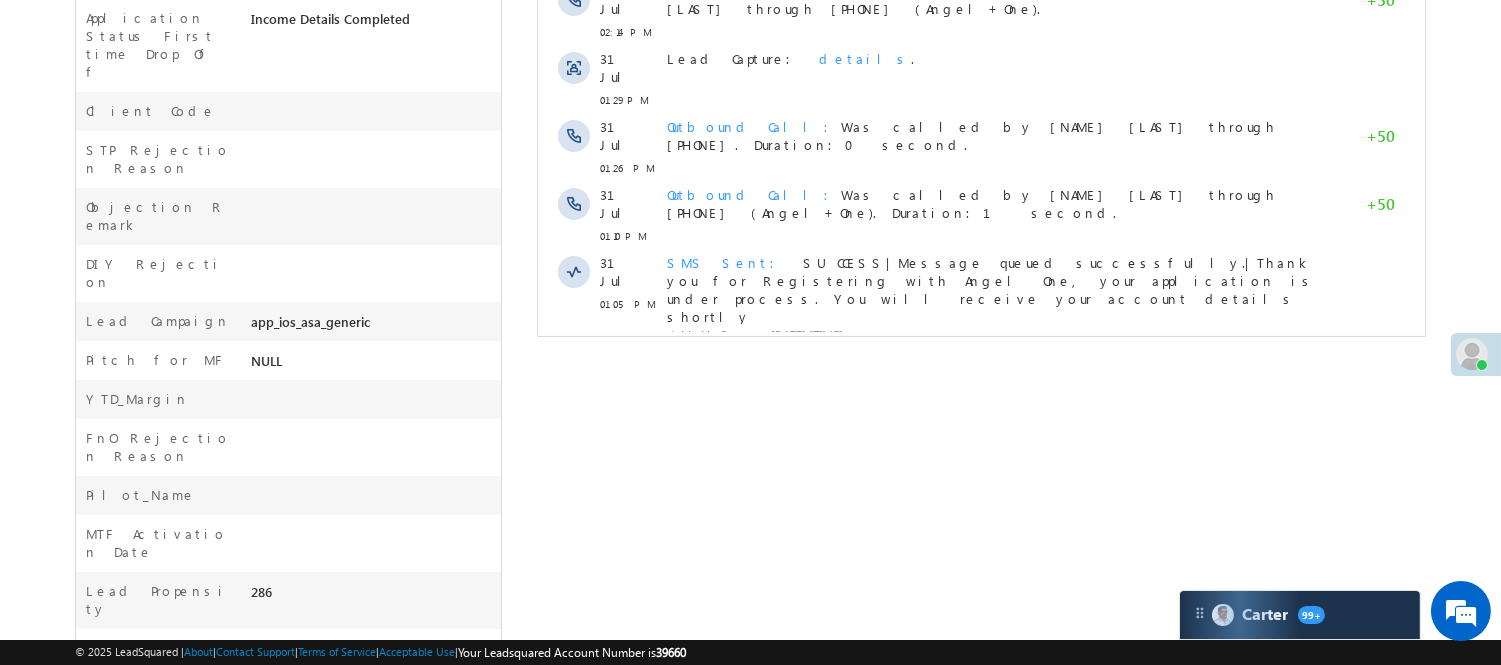 scroll, scrollTop: 625, scrollLeft: 0, axis: vertical 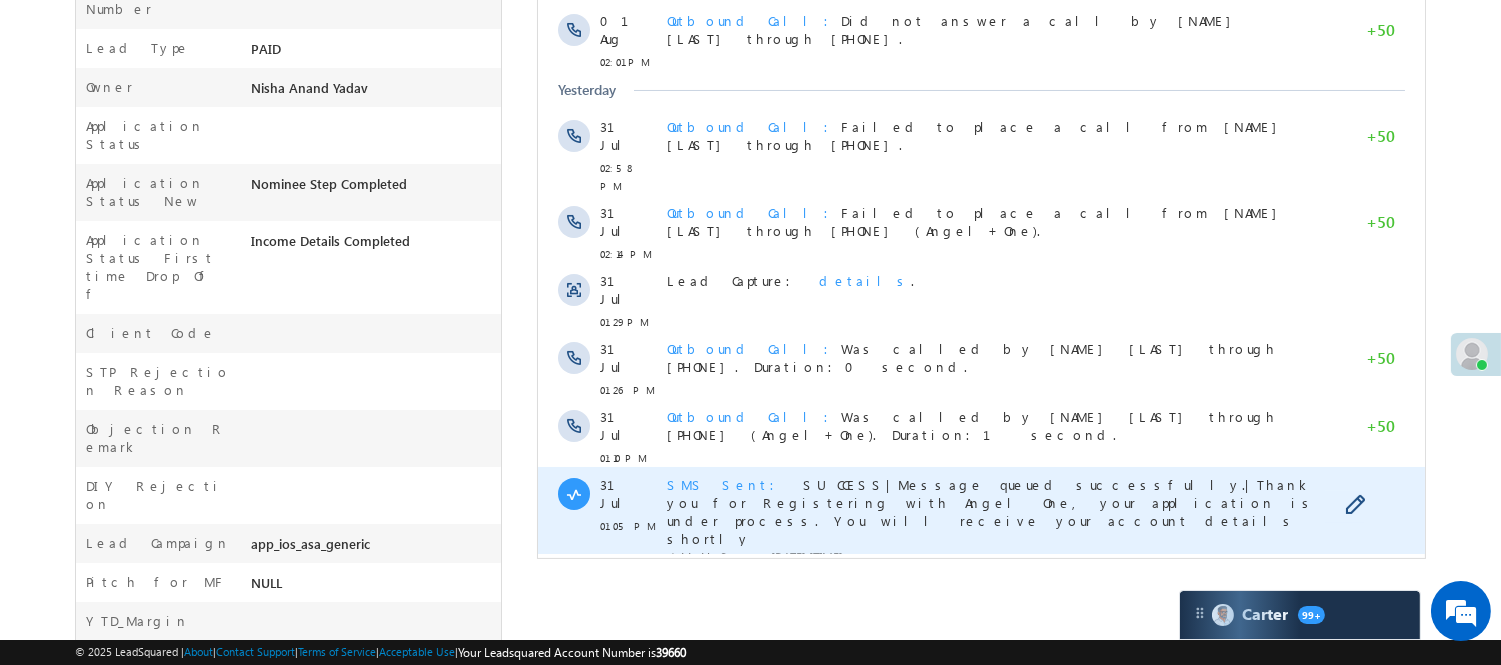 click on "SMS Sent" at bounding box center (726, 484) 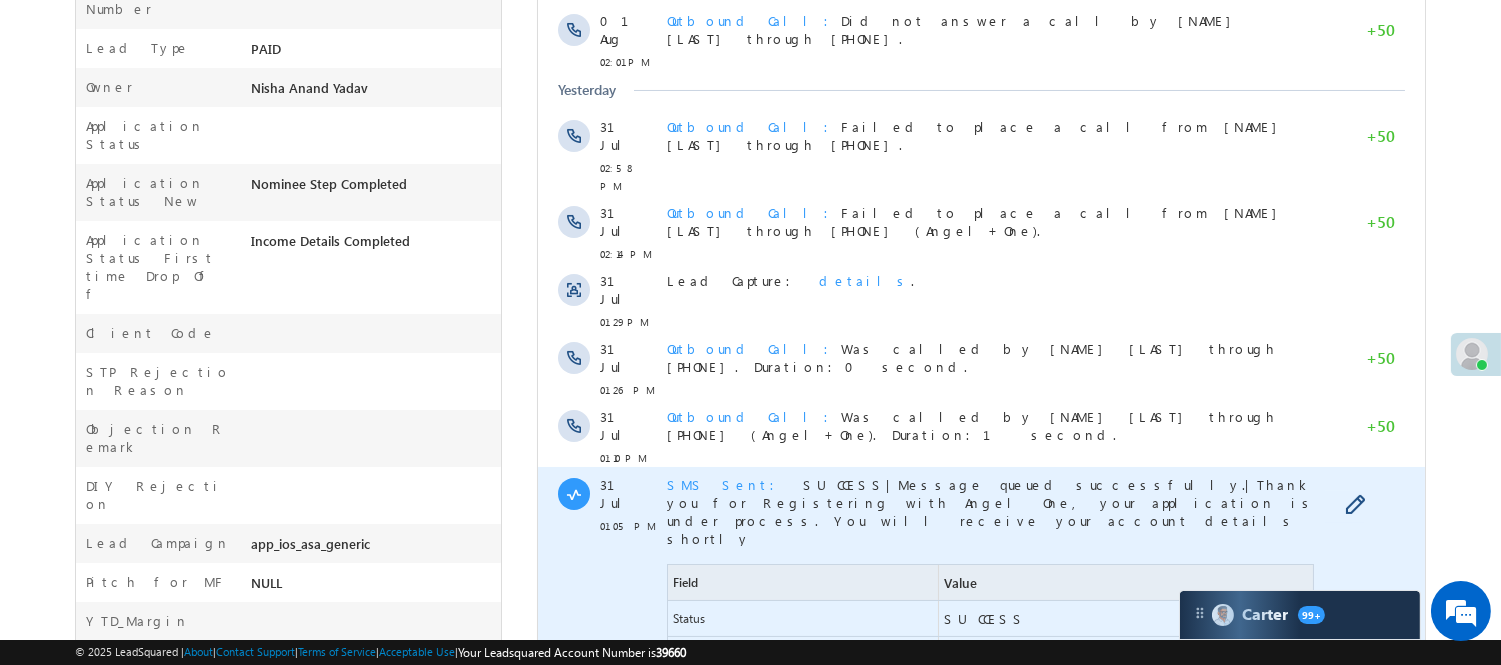 scroll, scrollTop: 958, scrollLeft: 0, axis: vertical 